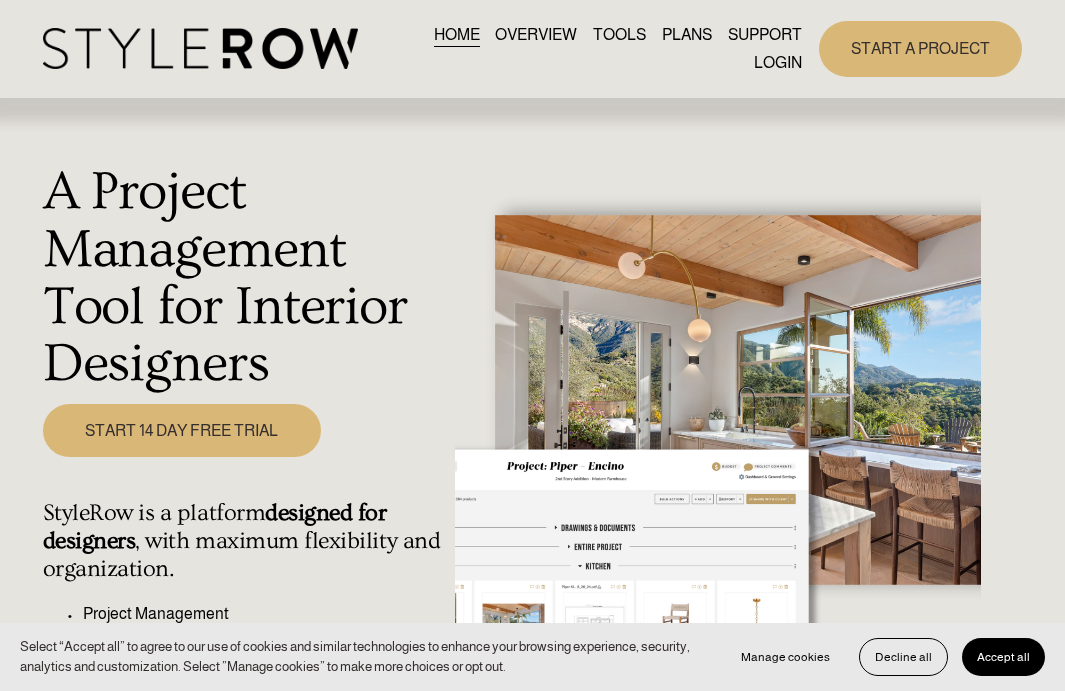 scroll, scrollTop: 0, scrollLeft: 0, axis: both 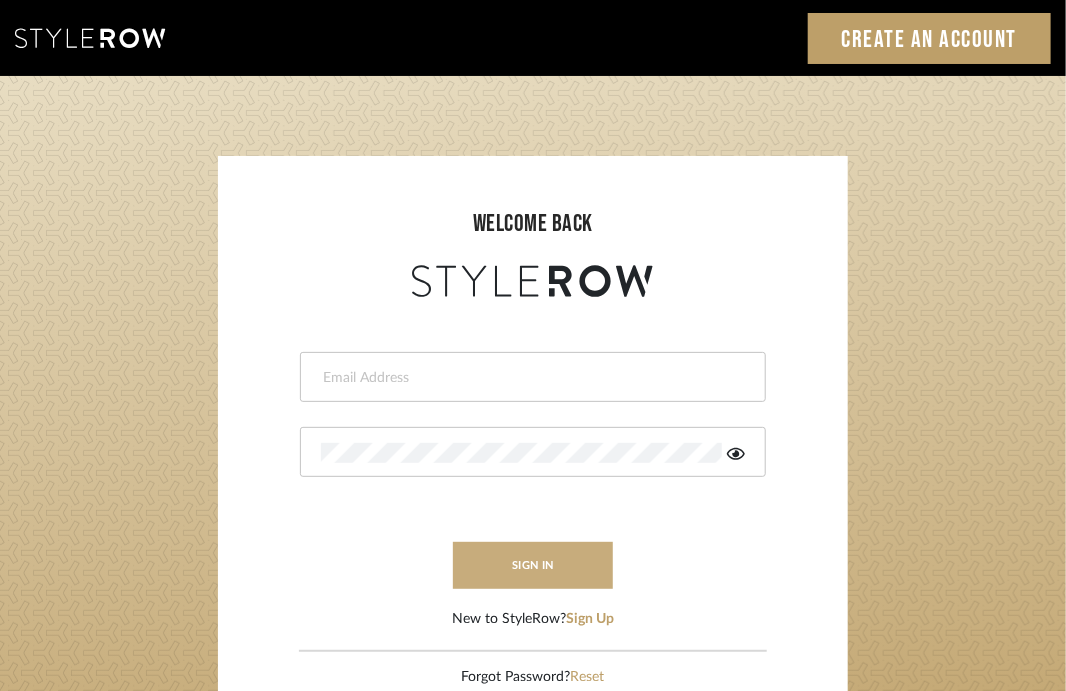 type on "[PERSON_NAME][EMAIL_ADDRESS][DOMAIN_NAME]" 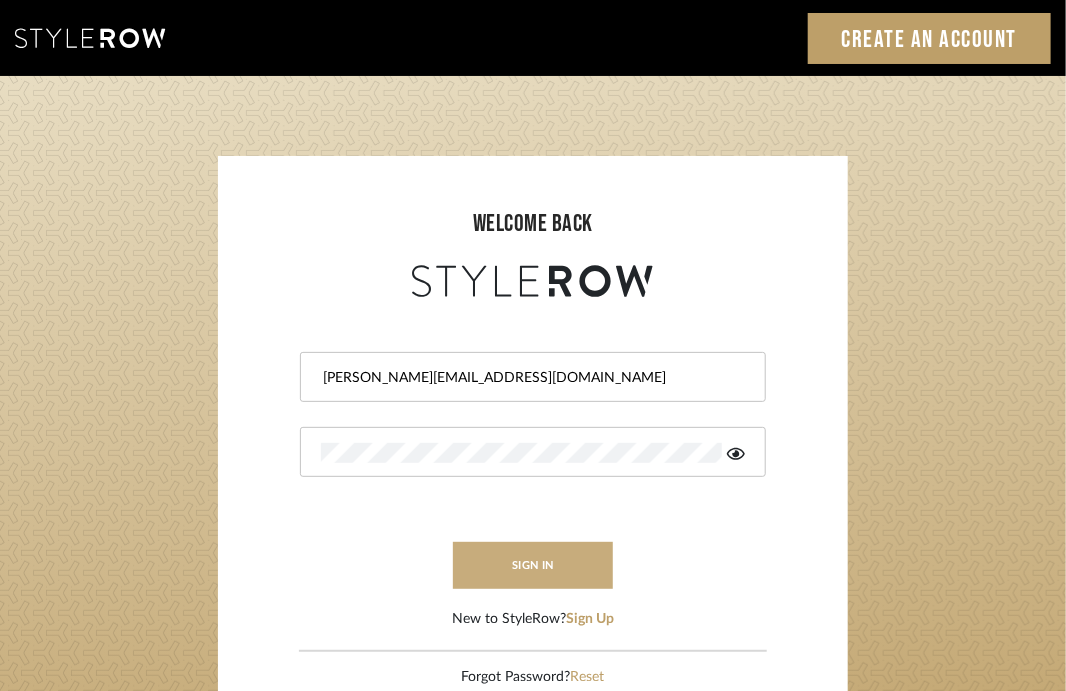 click on "sign in" at bounding box center (533, 565) 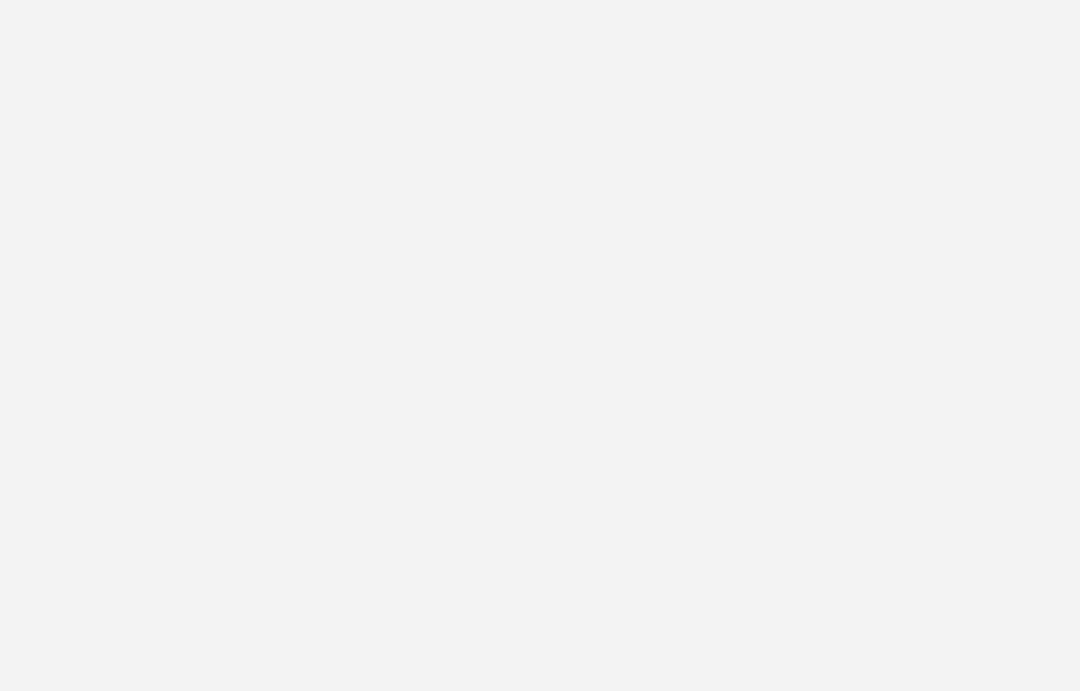 scroll, scrollTop: 0, scrollLeft: 0, axis: both 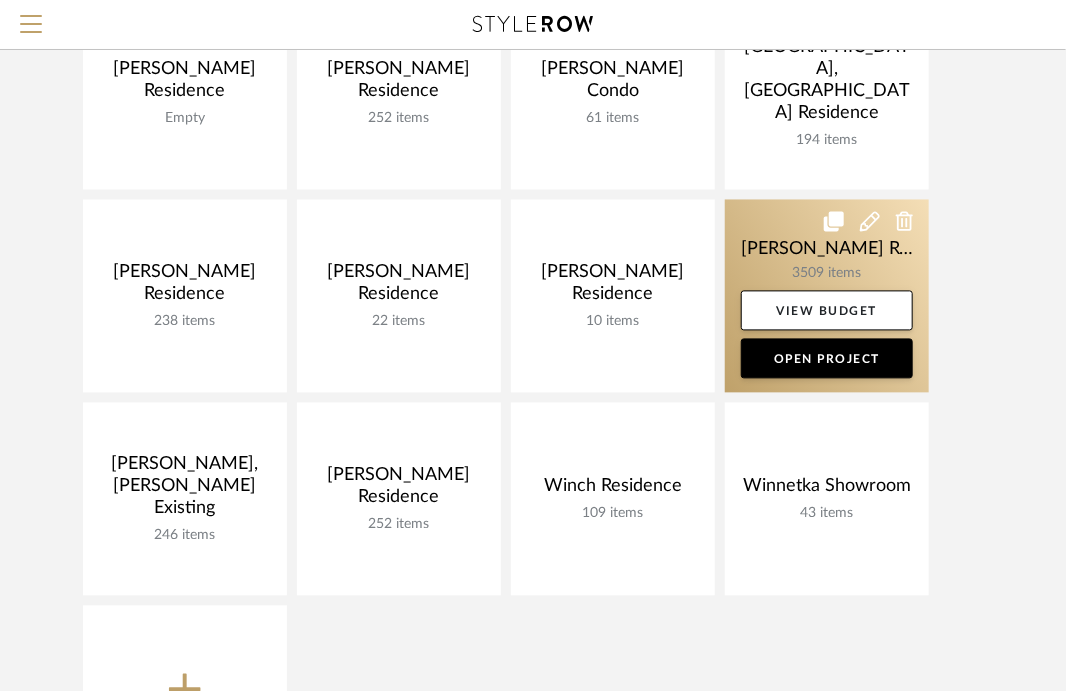 click 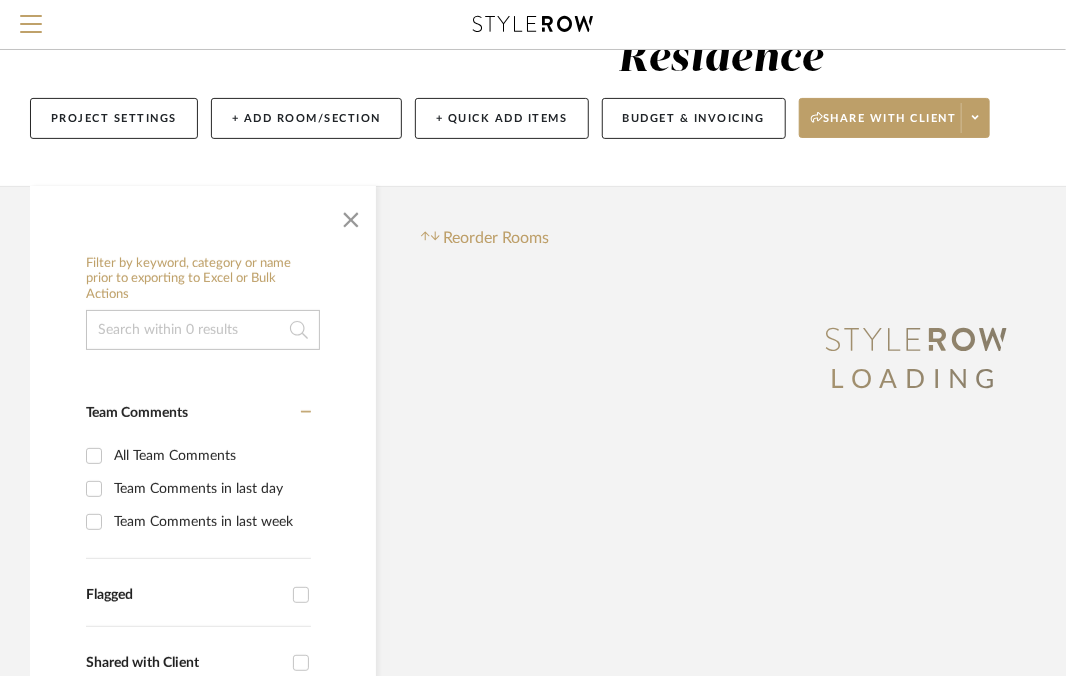 scroll, scrollTop: 0, scrollLeft: 0, axis: both 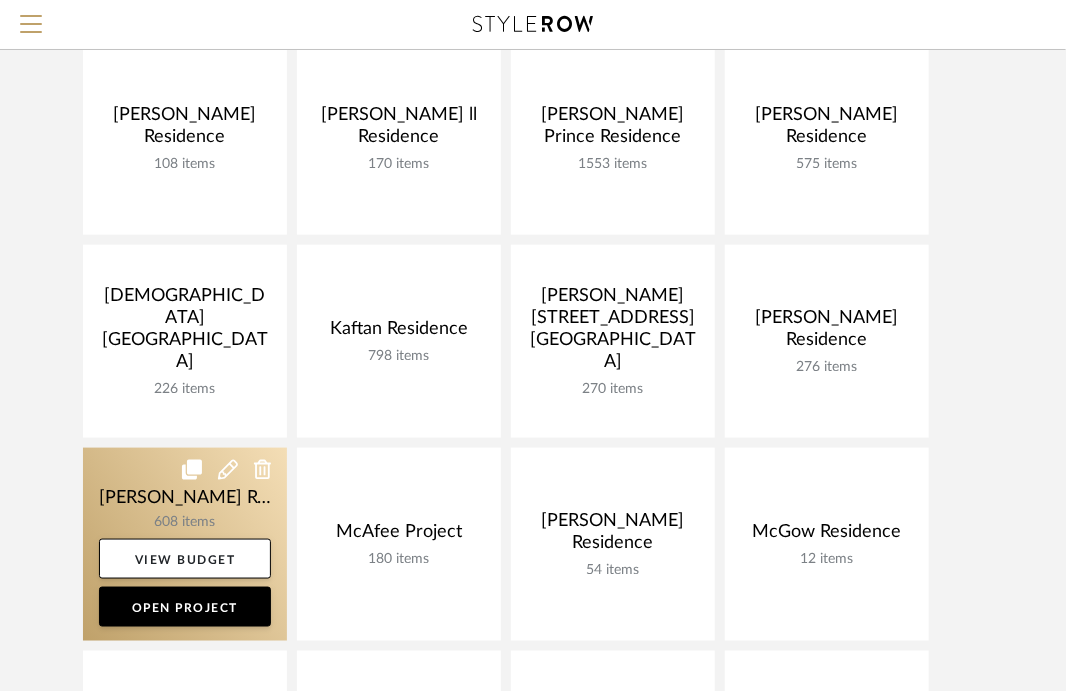 click 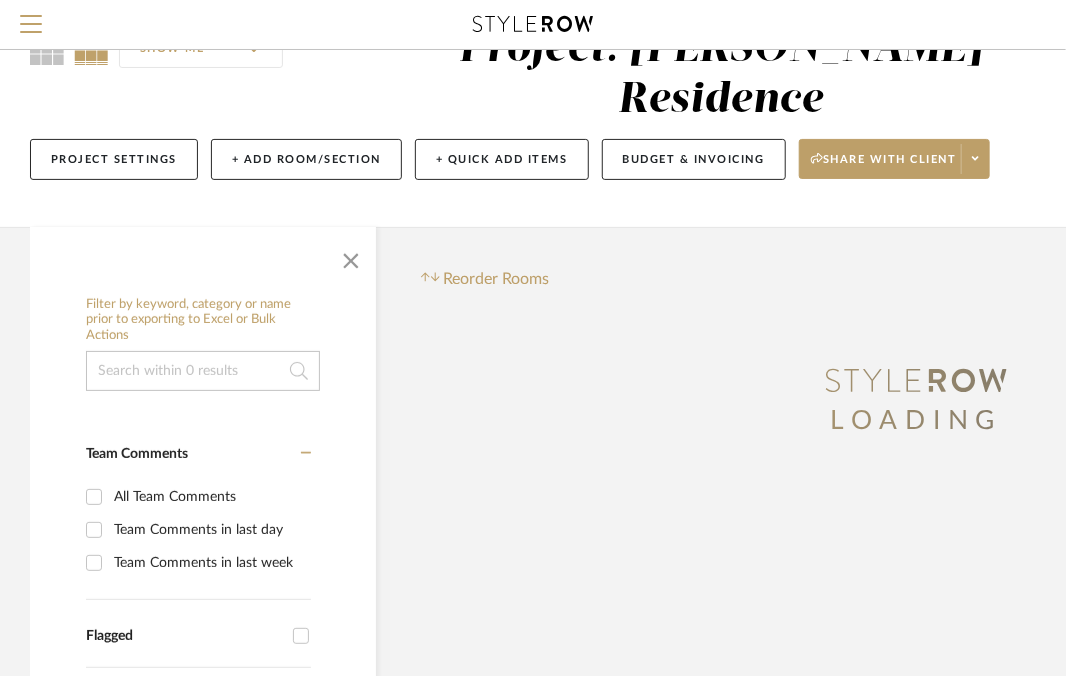 scroll, scrollTop: 100, scrollLeft: 0, axis: vertical 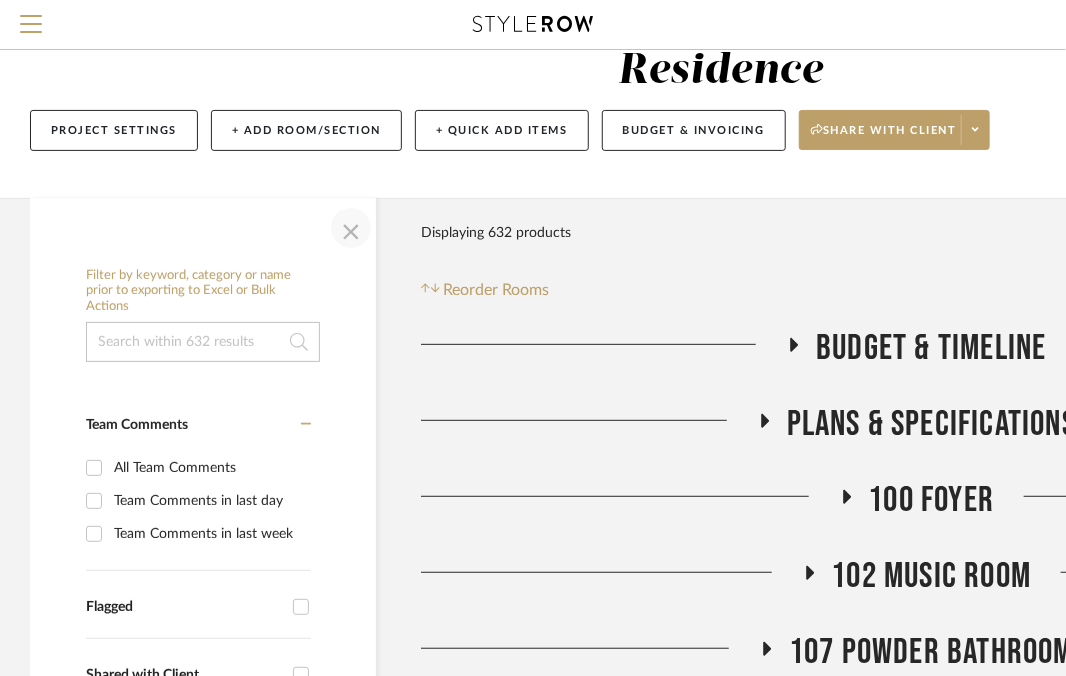 click 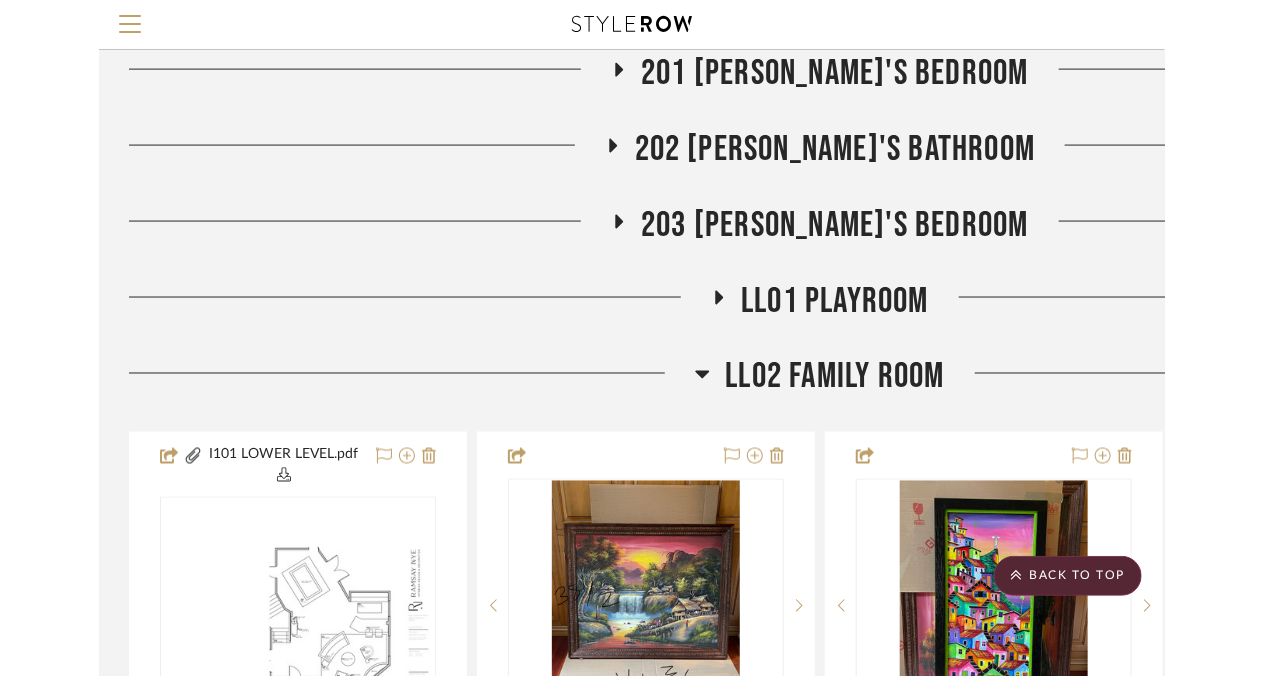 scroll, scrollTop: 1200, scrollLeft: 0, axis: vertical 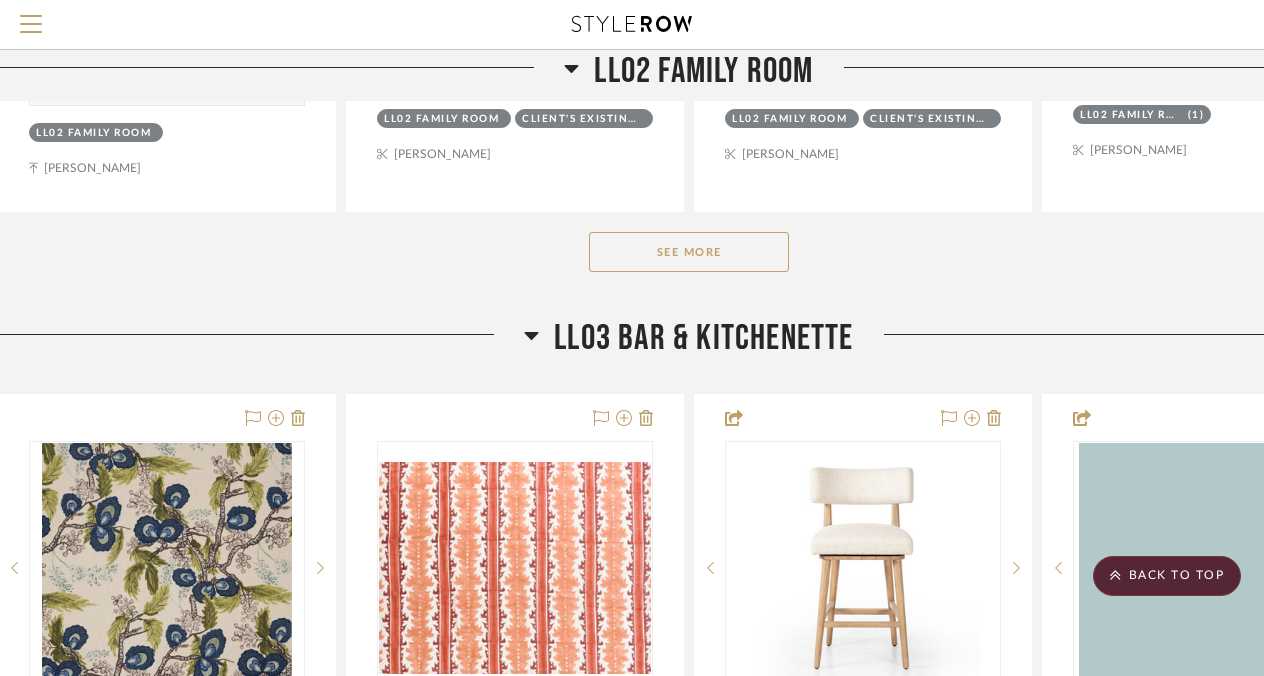 click on "See More" 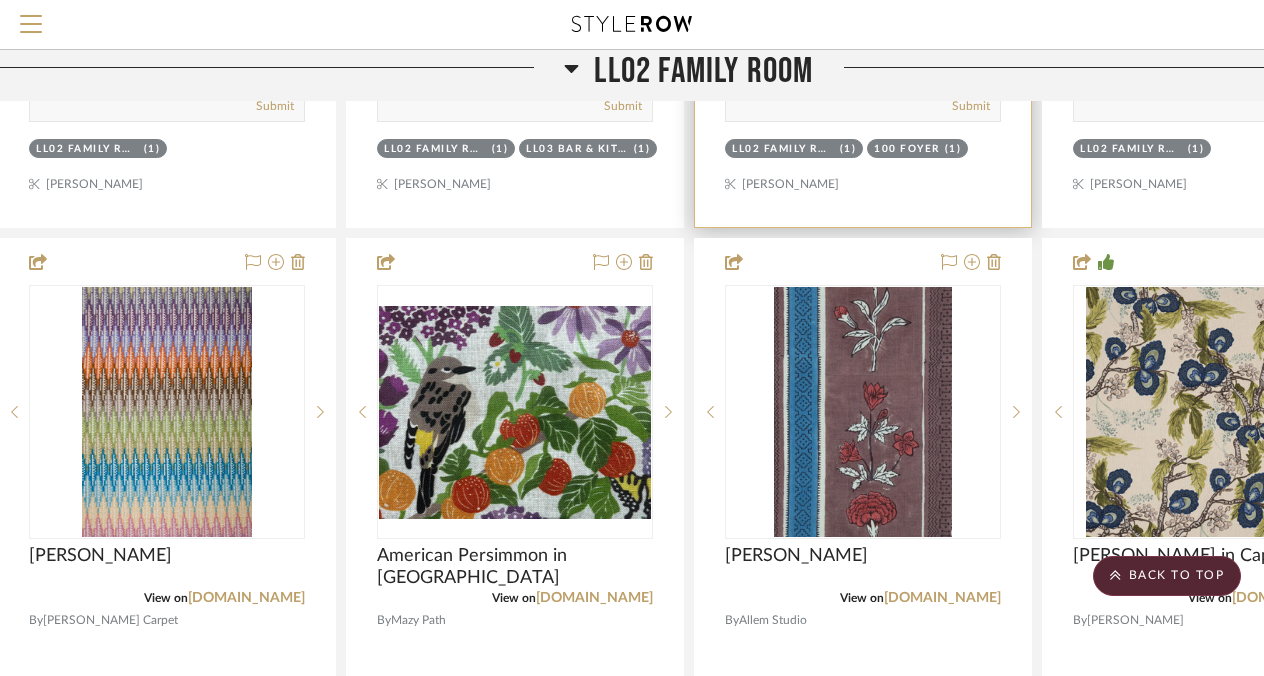scroll, scrollTop: 3000, scrollLeft: 32, axis: both 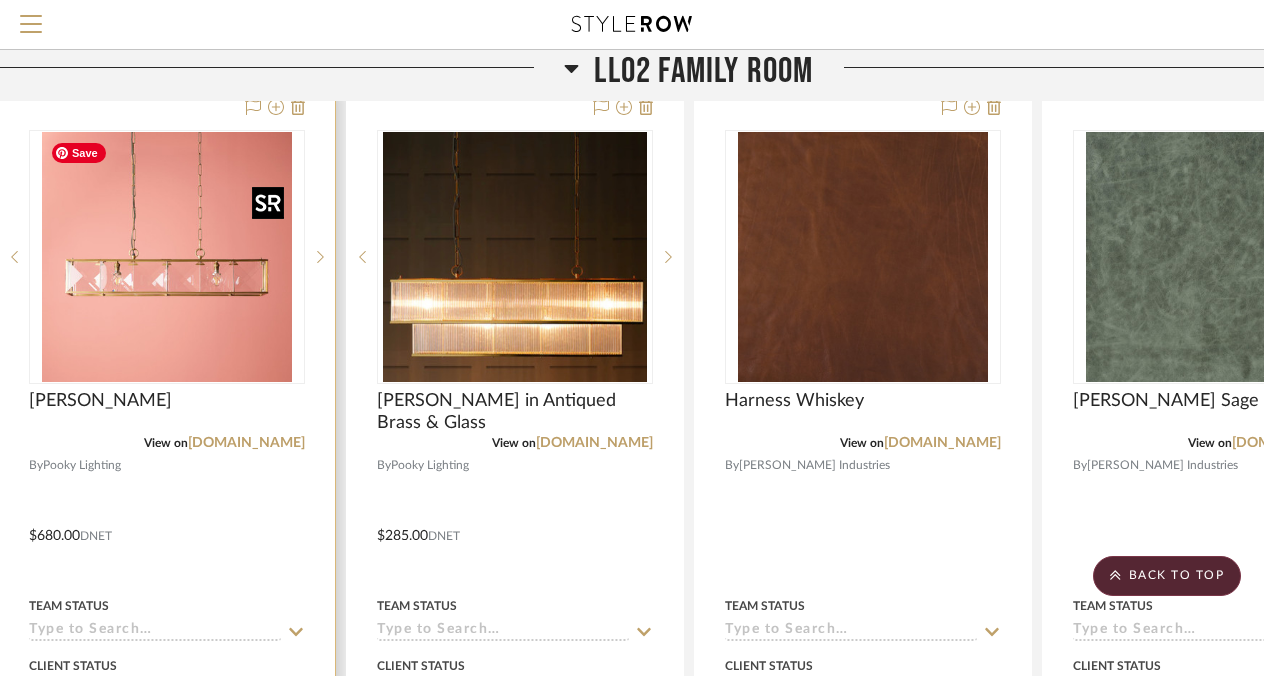 click at bounding box center (167, 257) 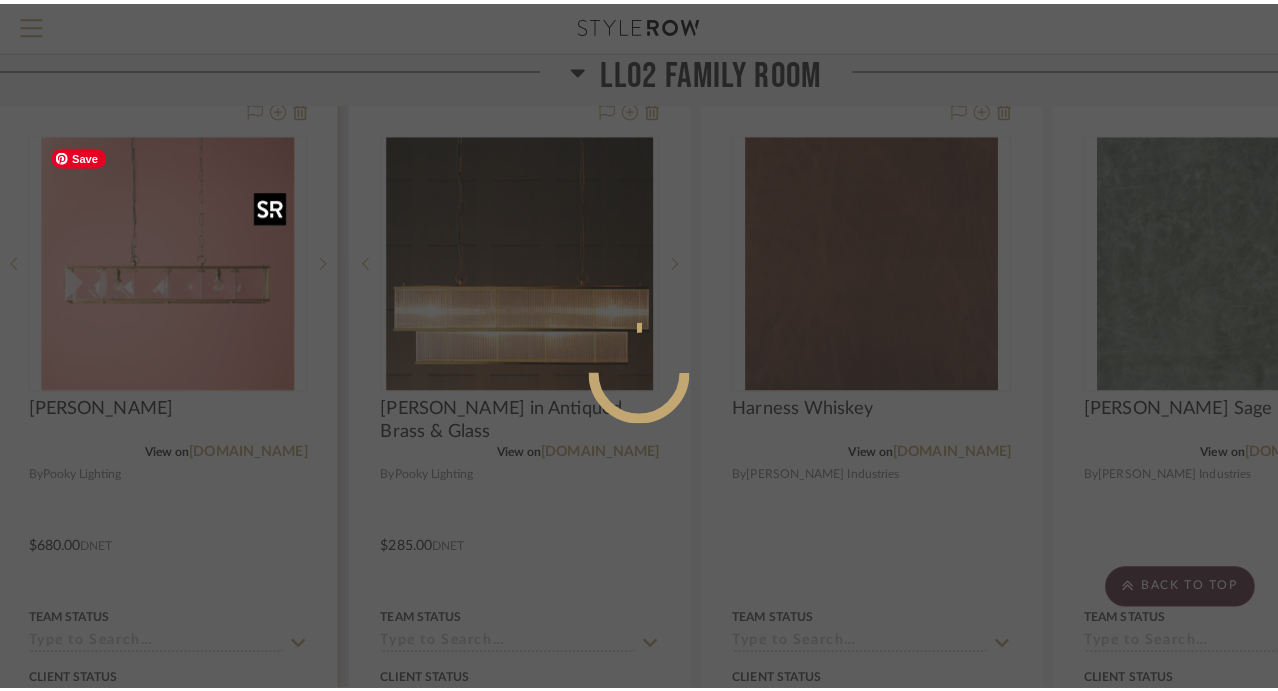 scroll, scrollTop: 0, scrollLeft: 0, axis: both 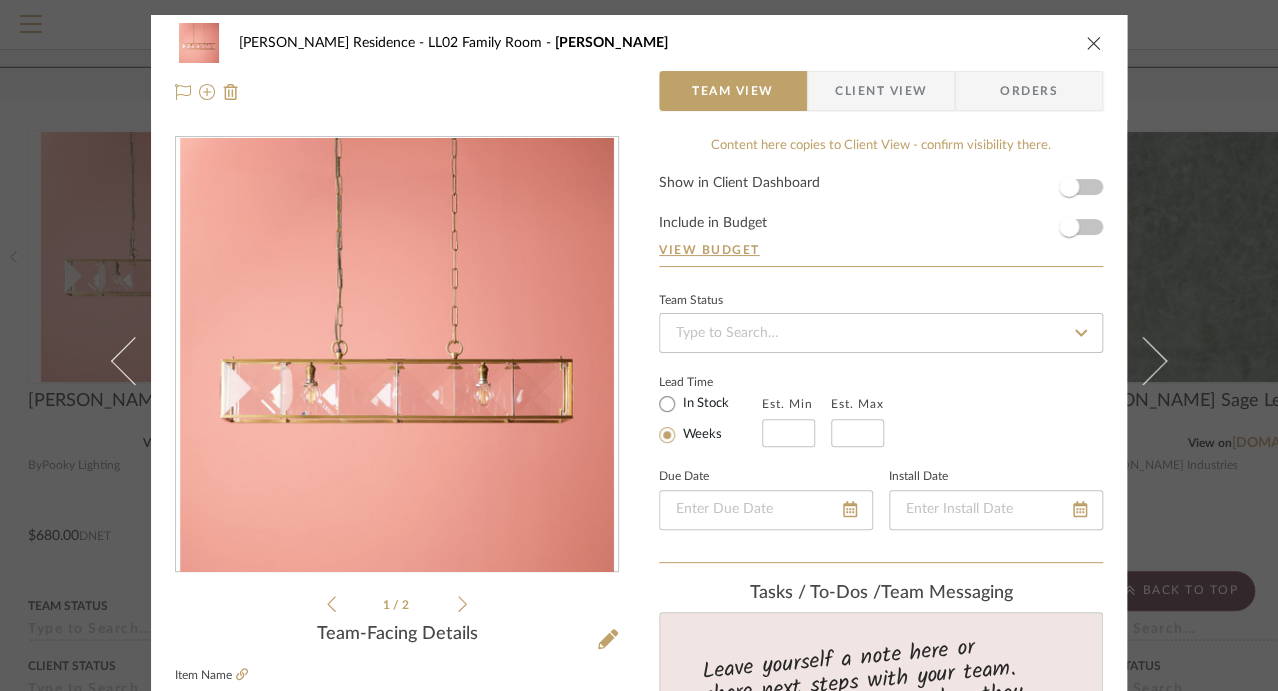 click 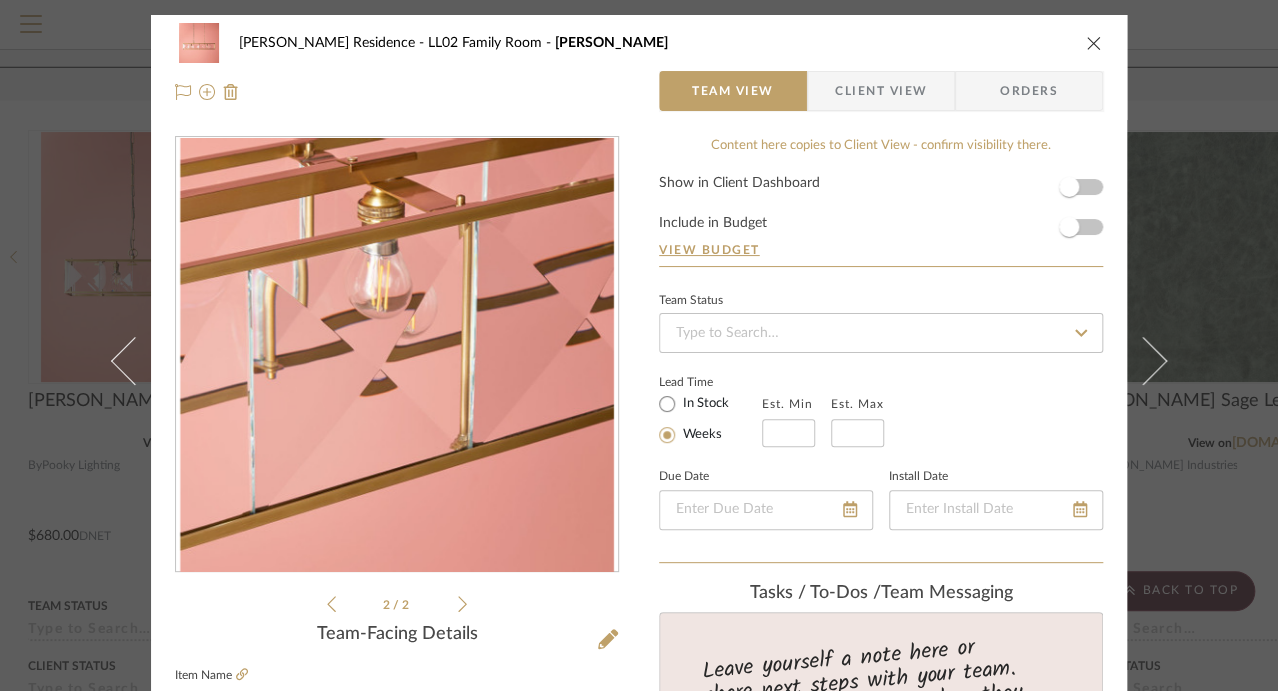 click 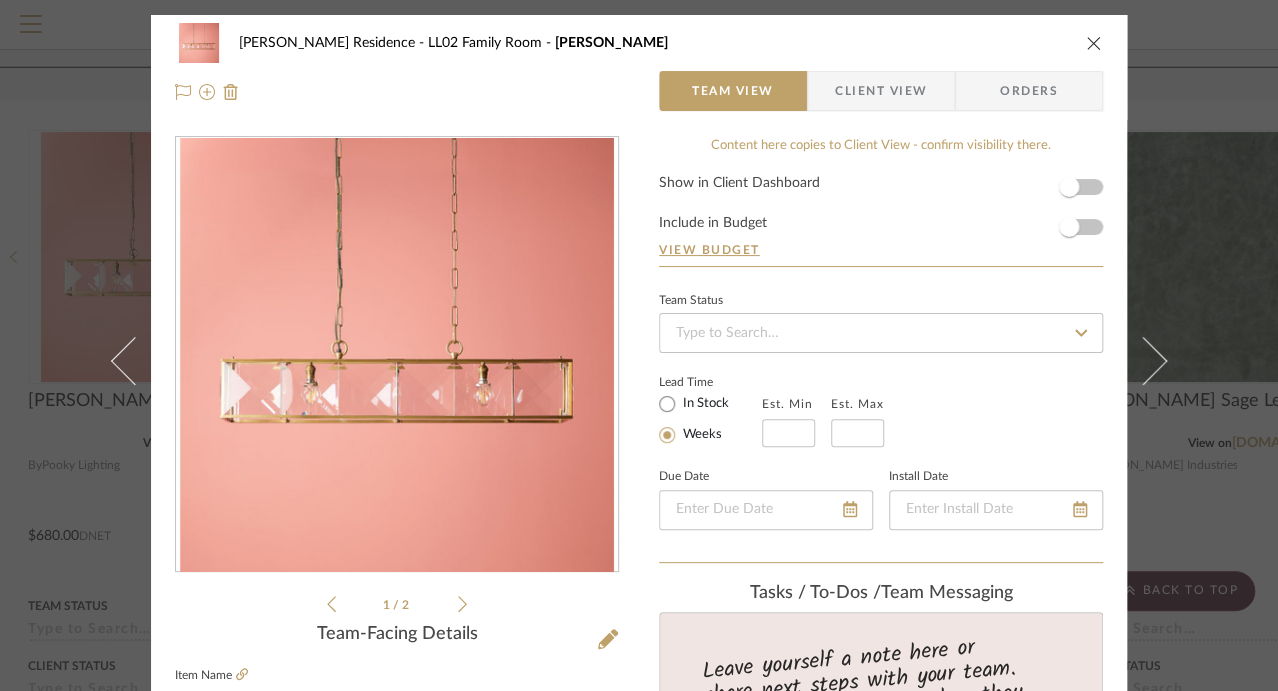 click 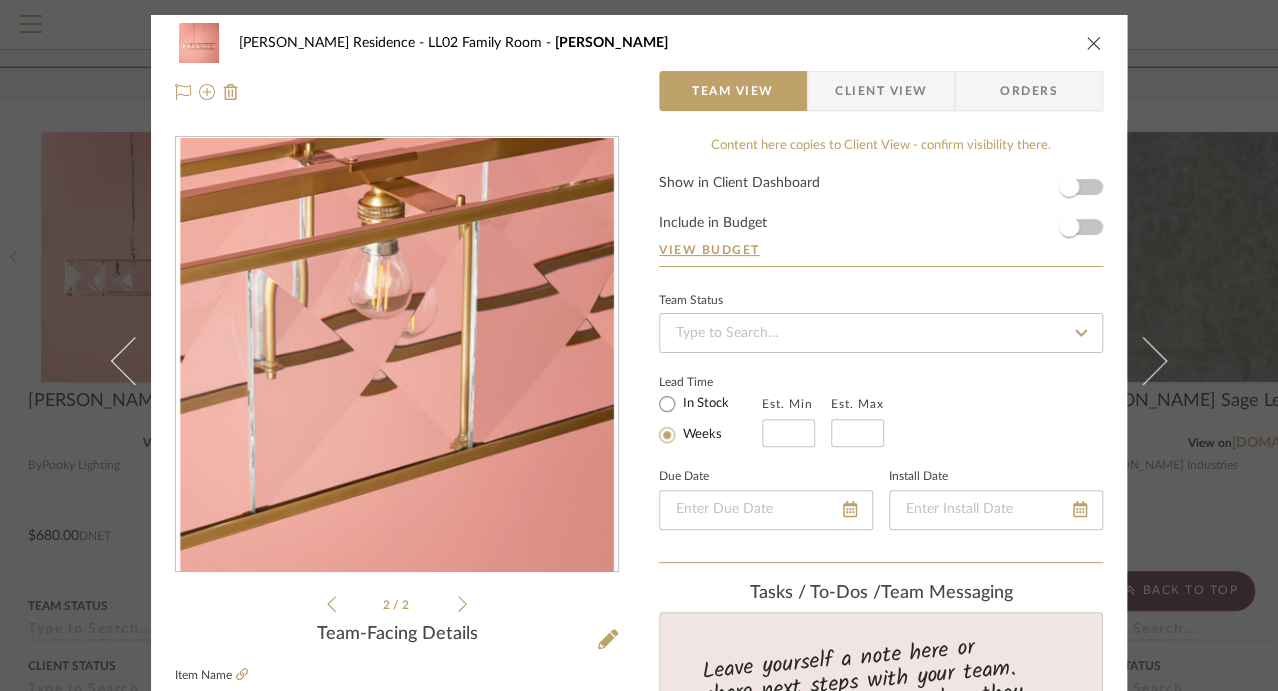 click 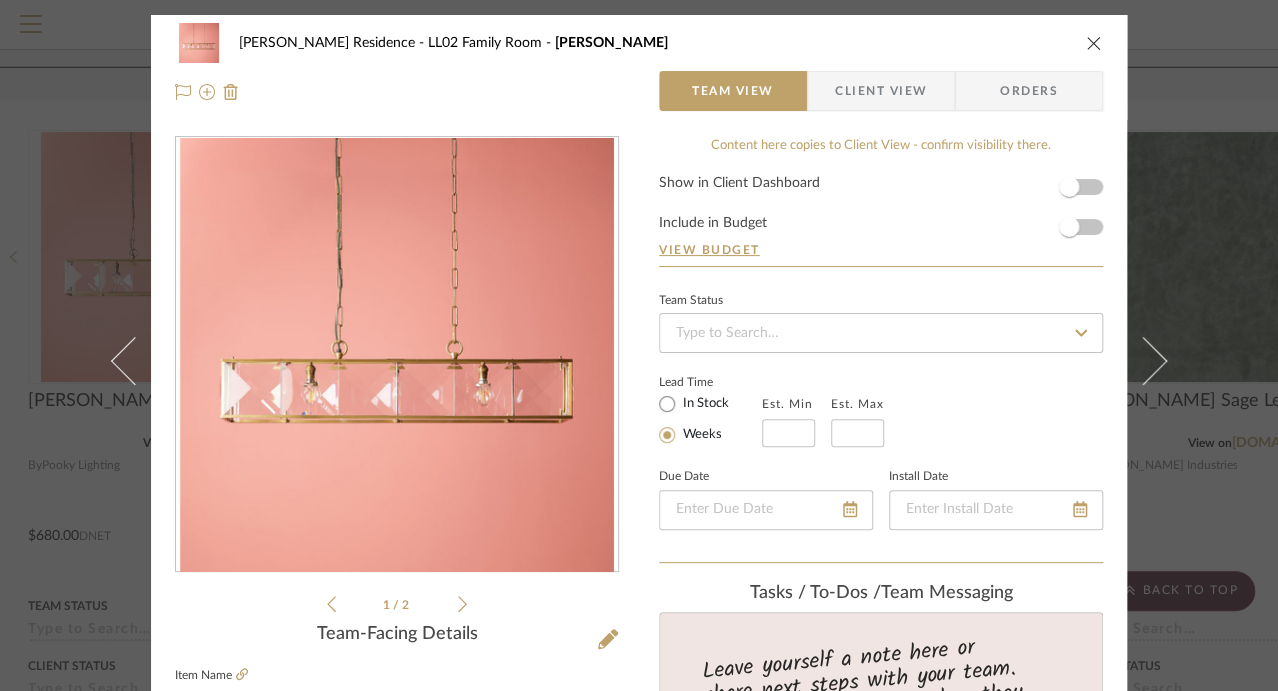 click at bounding box center (1094, 43) 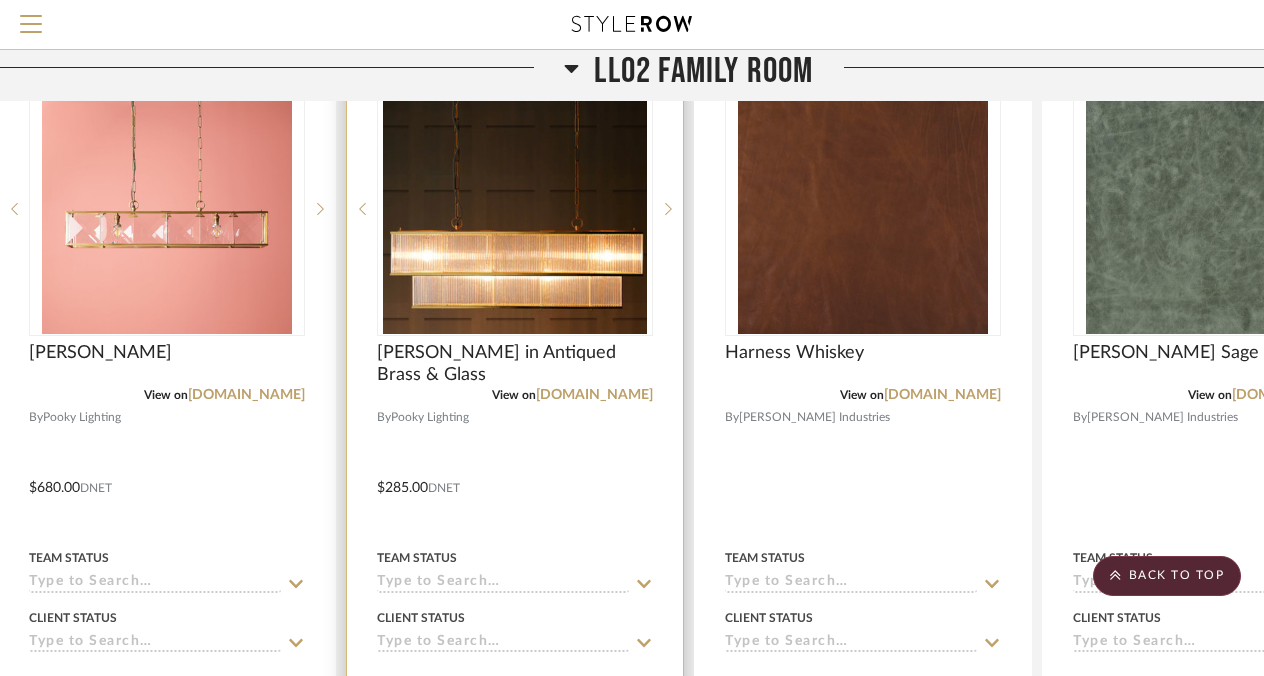scroll, scrollTop: 4900, scrollLeft: 32, axis: both 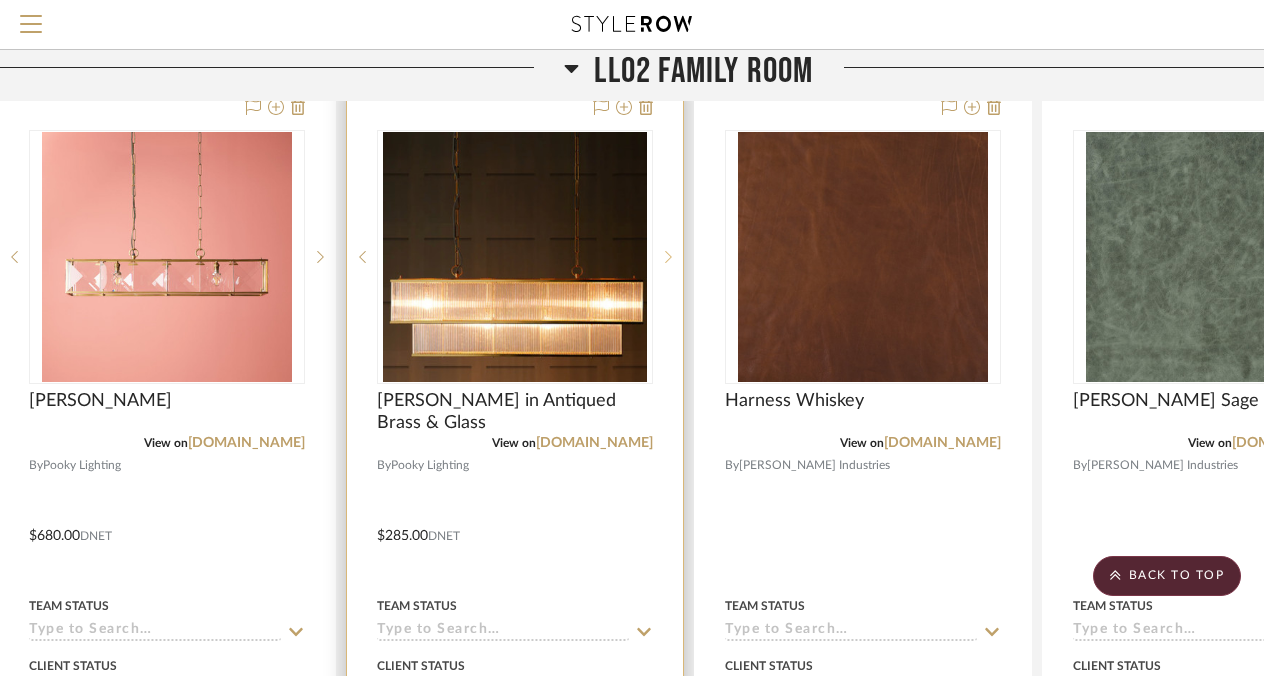 click 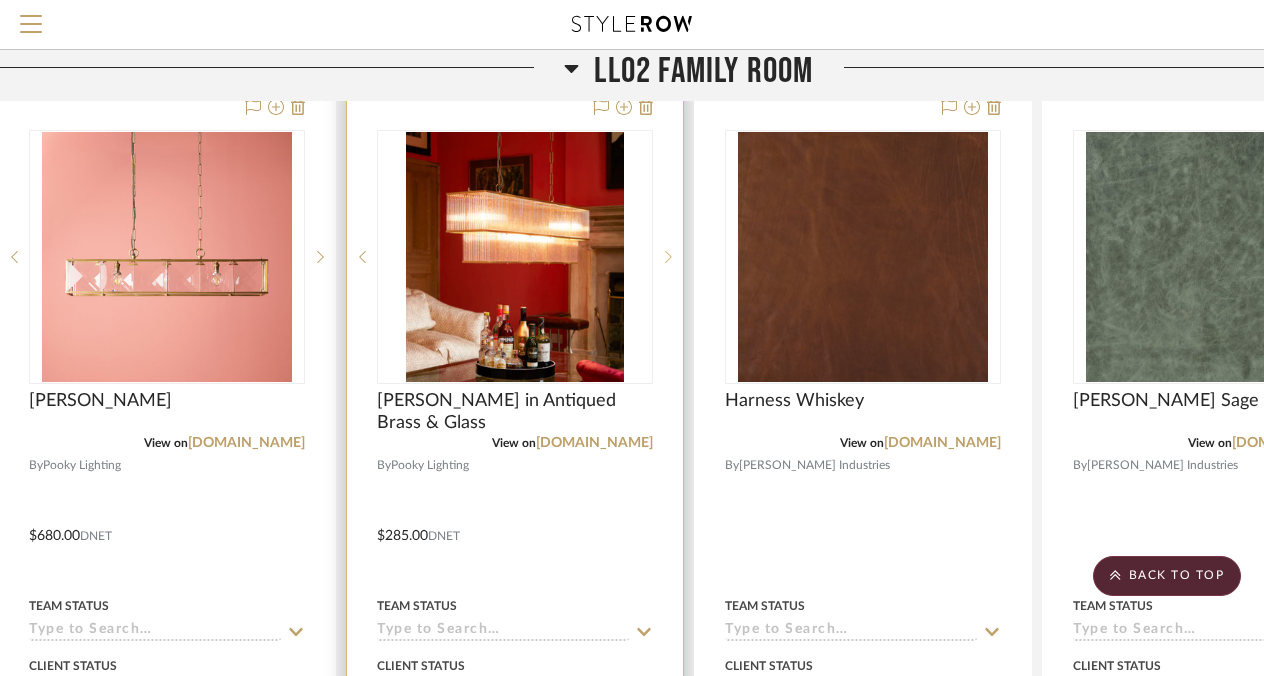 click 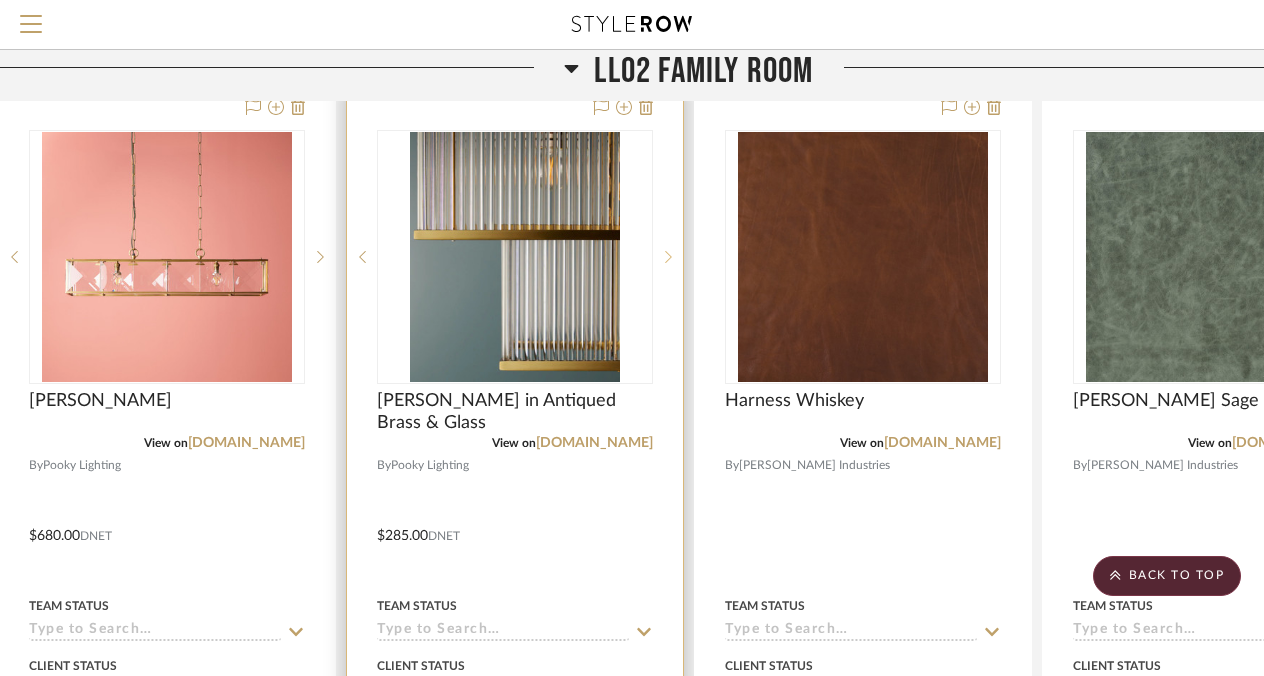 click 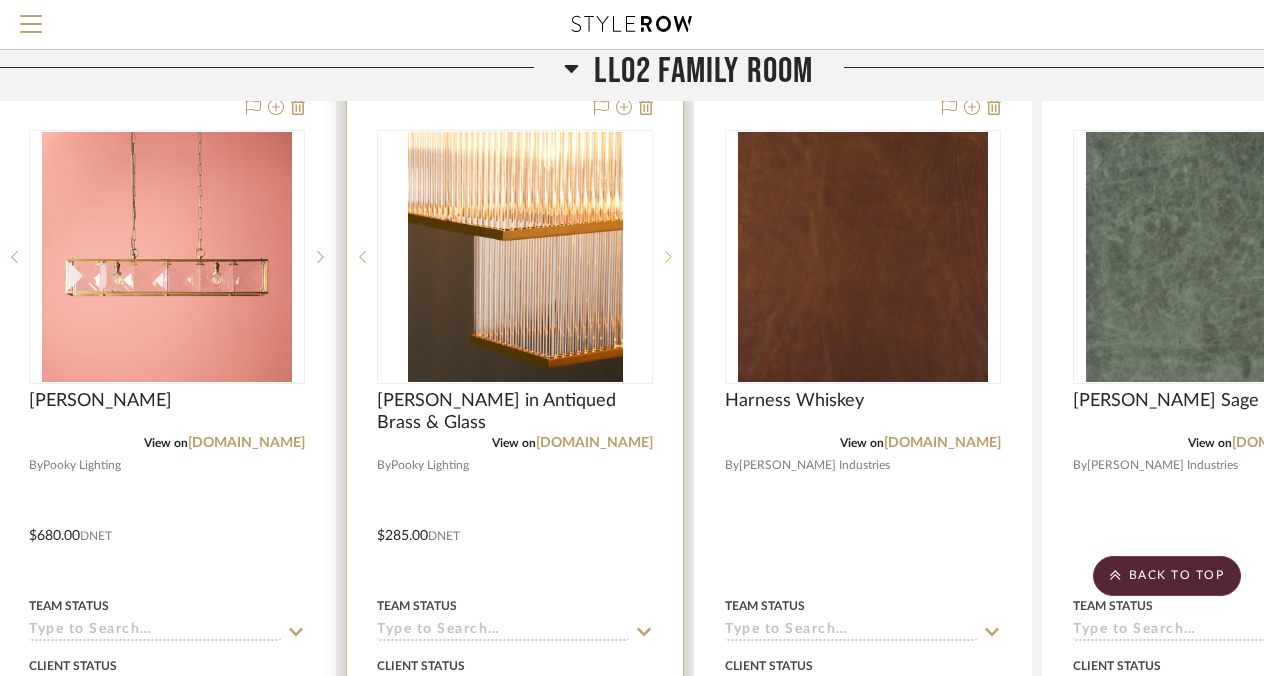 click 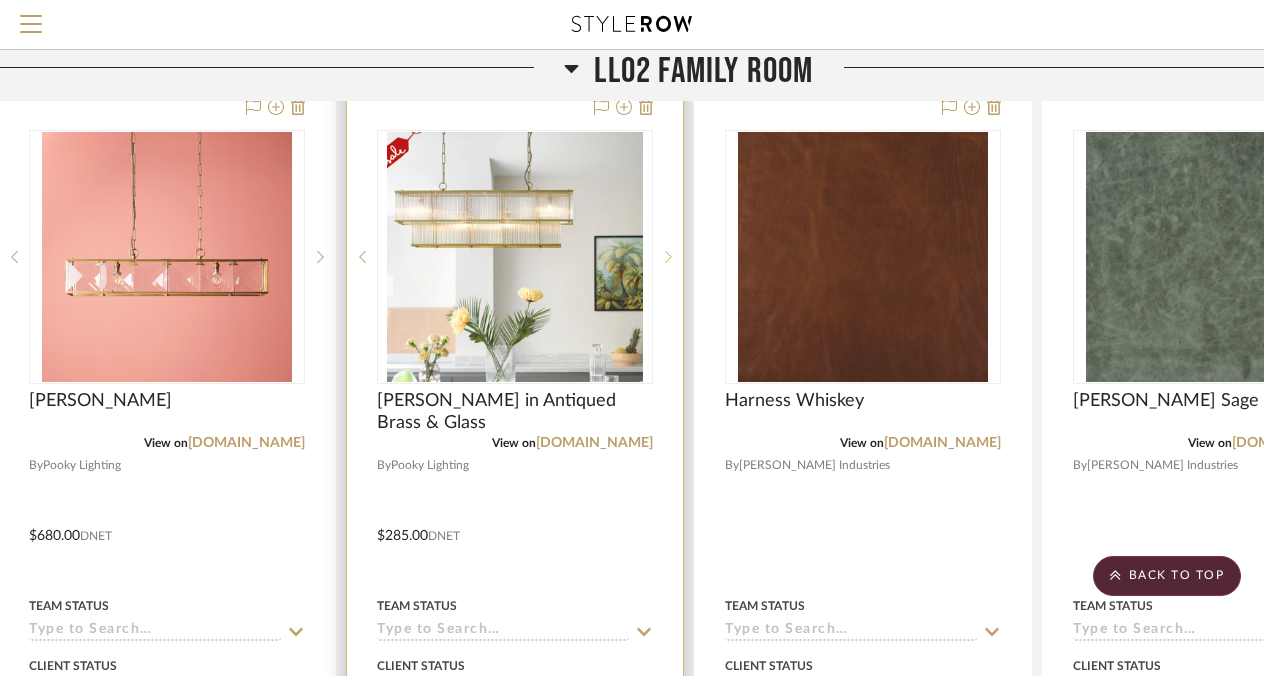 click 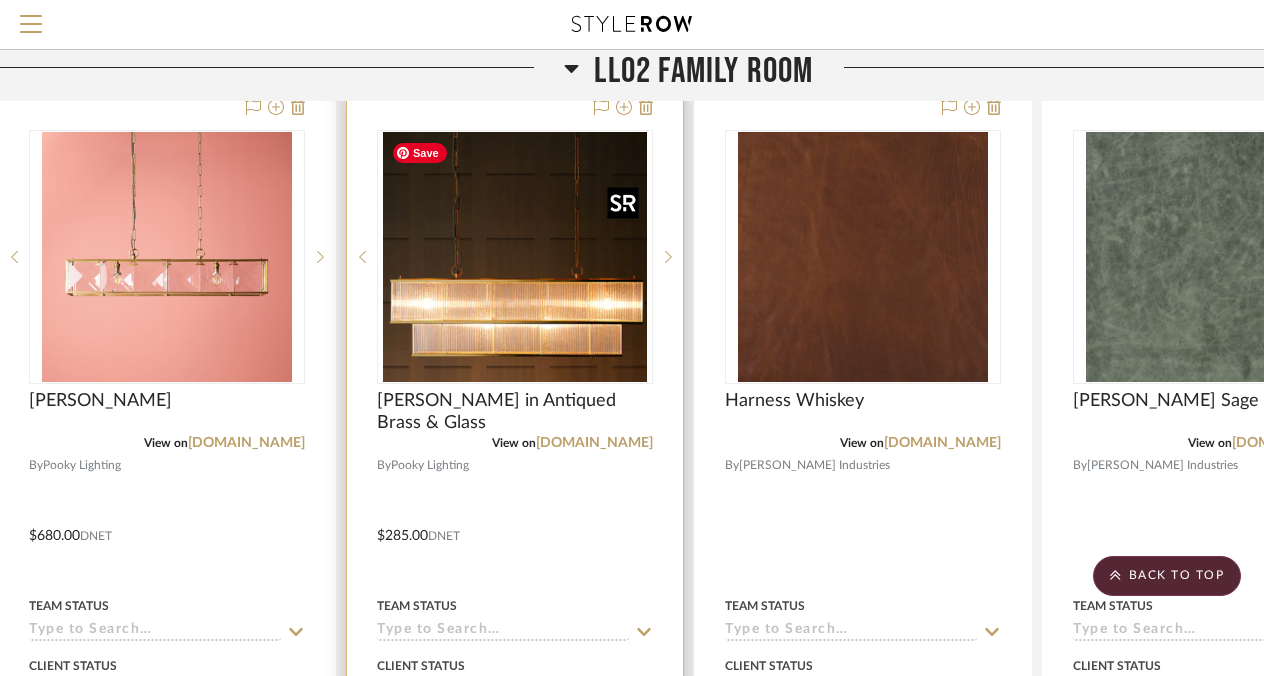 click at bounding box center [515, 257] 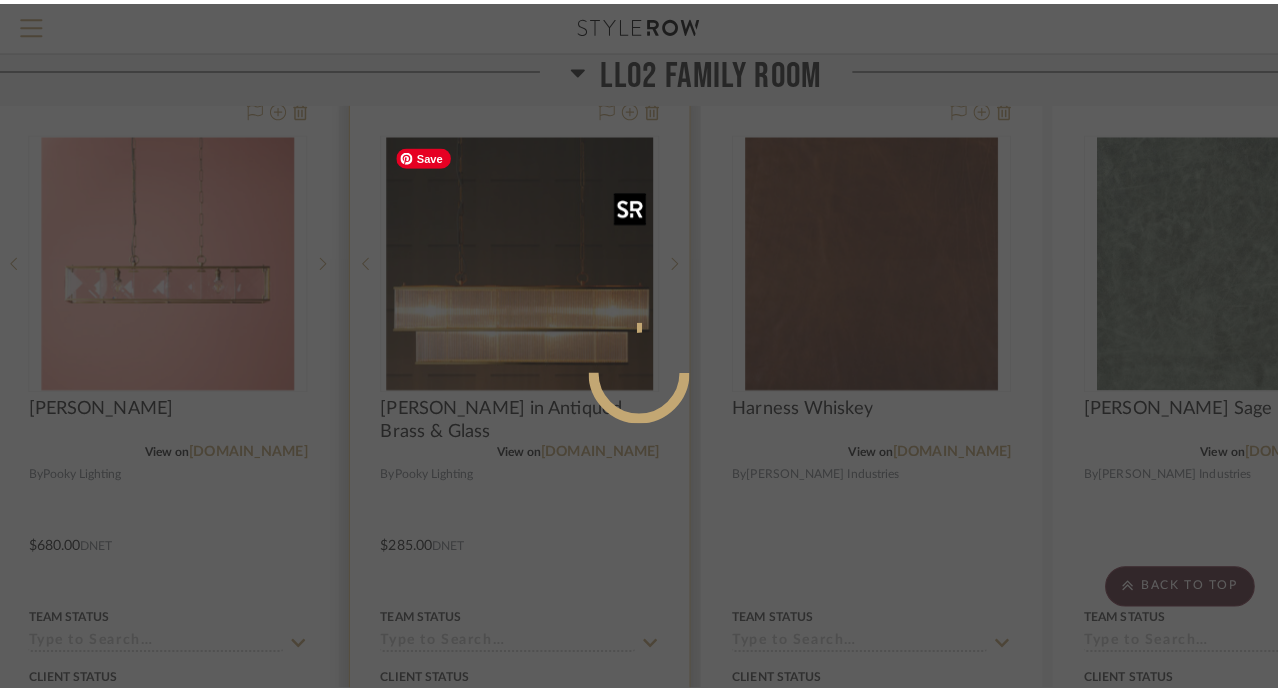 scroll, scrollTop: 0, scrollLeft: 0, axis: both 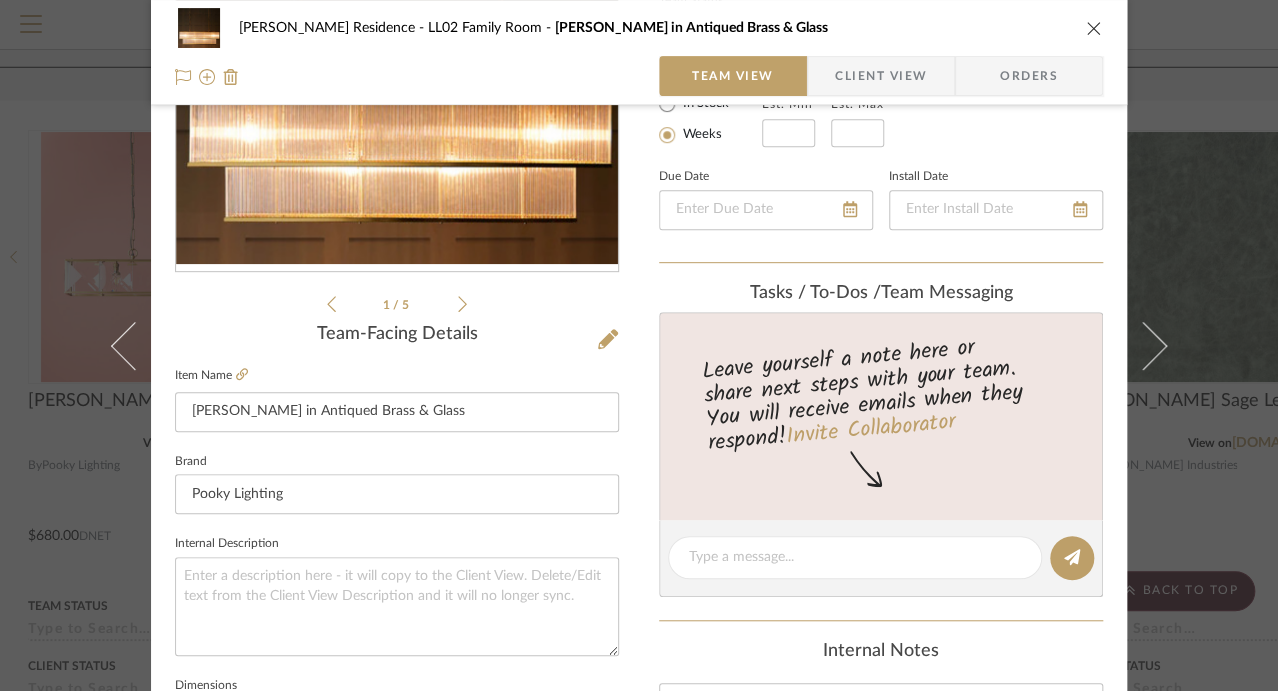 click 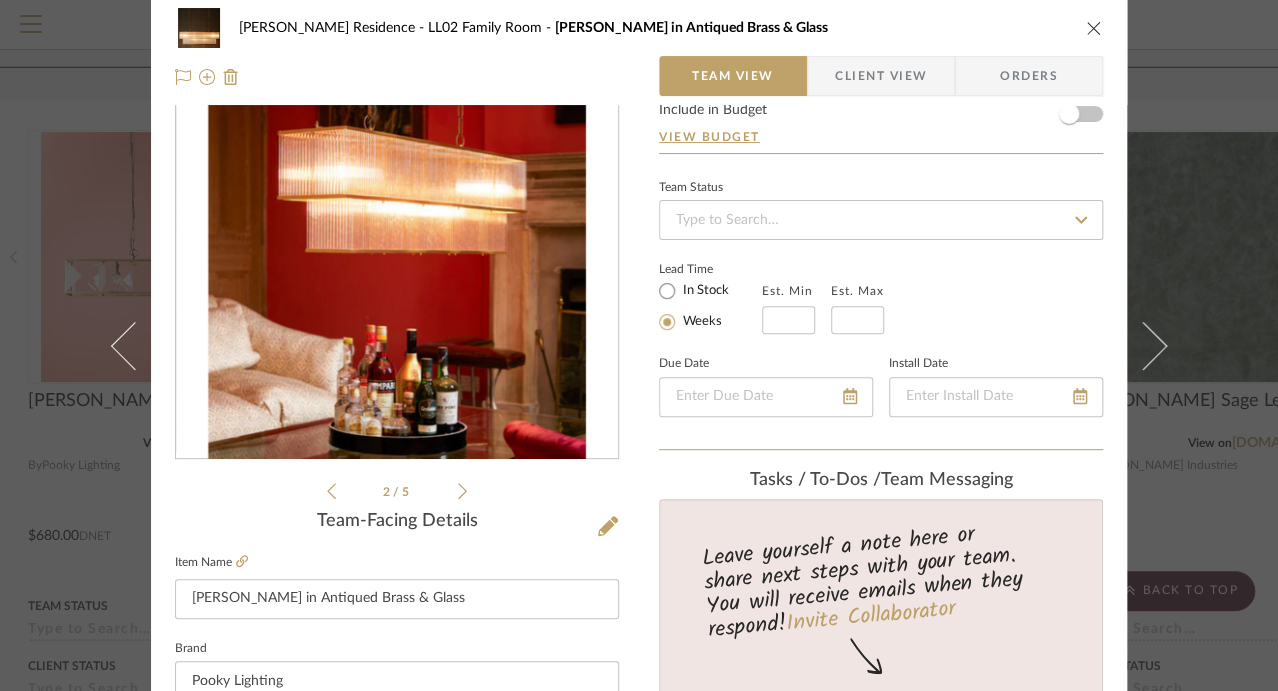 scroll, scrollTop: 0, scrollLeft: 0, axis: both 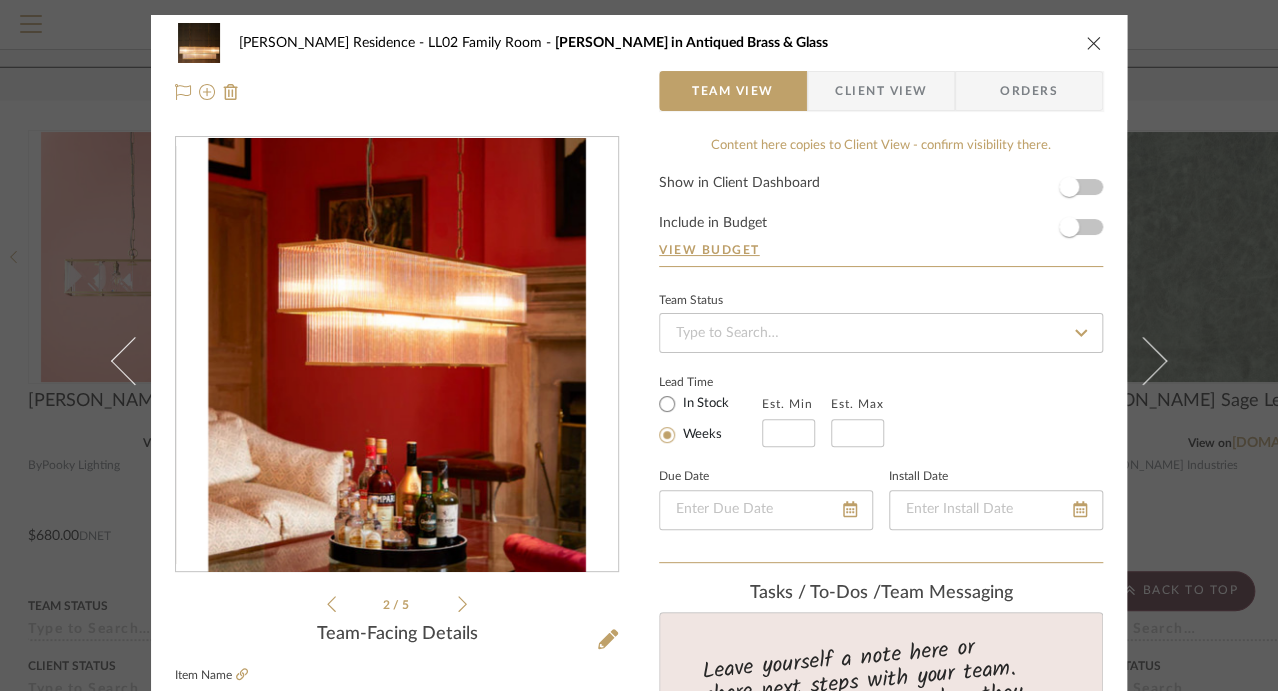 click 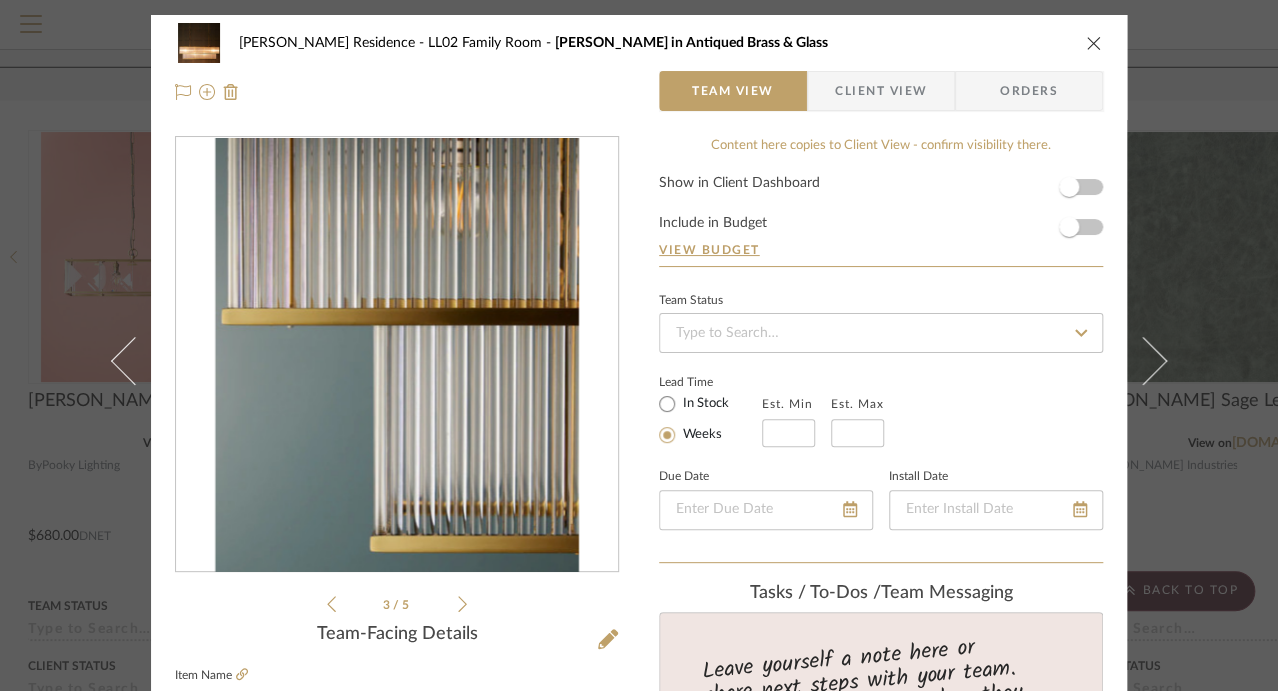 click 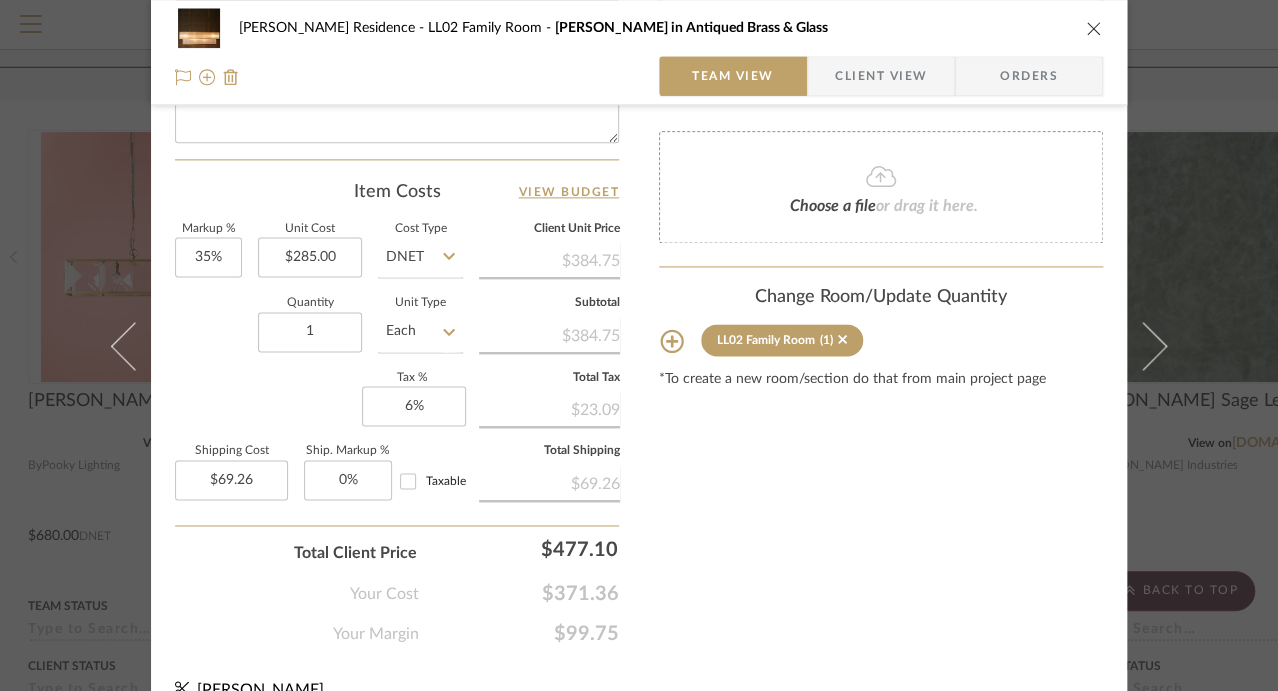 scroll, scrollTop: 1069, scrollLeft: 0, axis: vertical 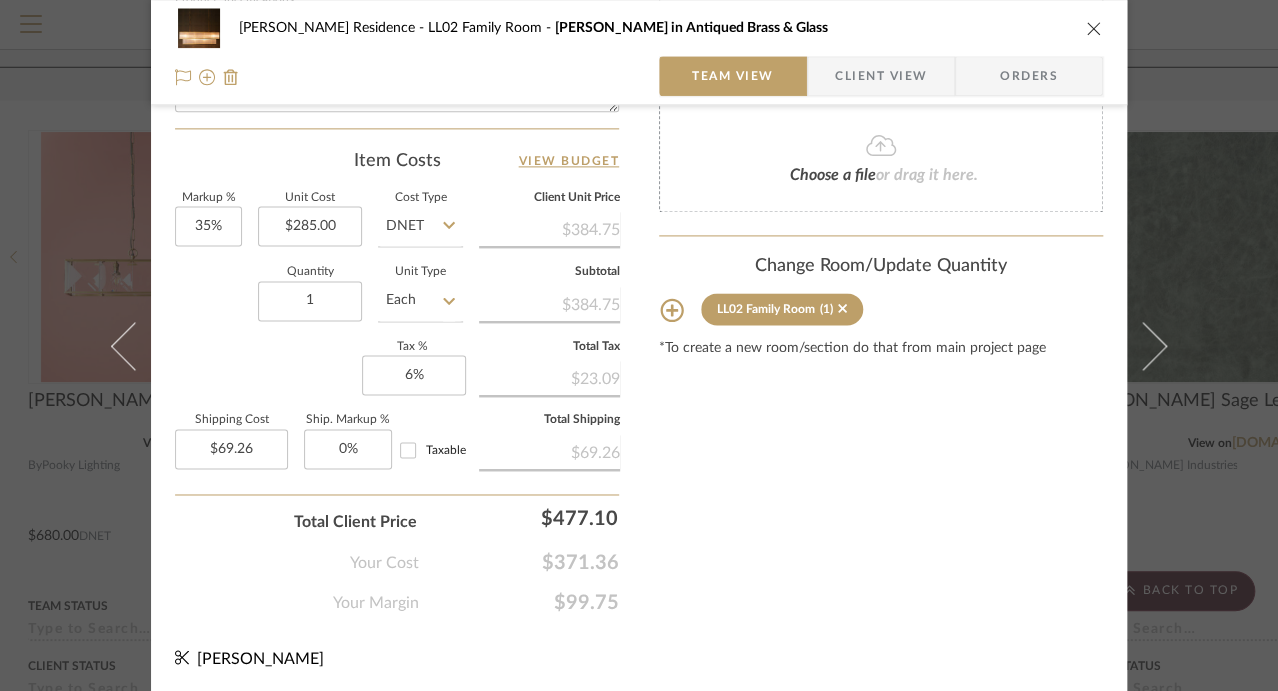 click on "LL02 Family Room  (1)" 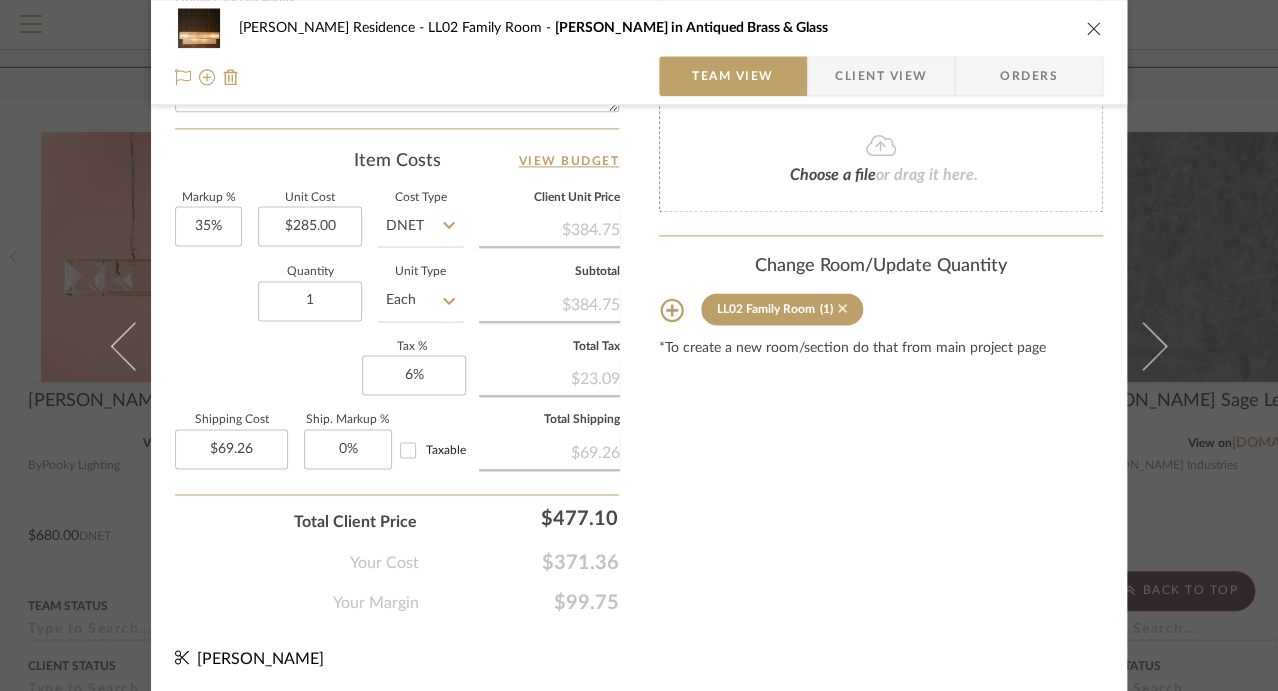 click 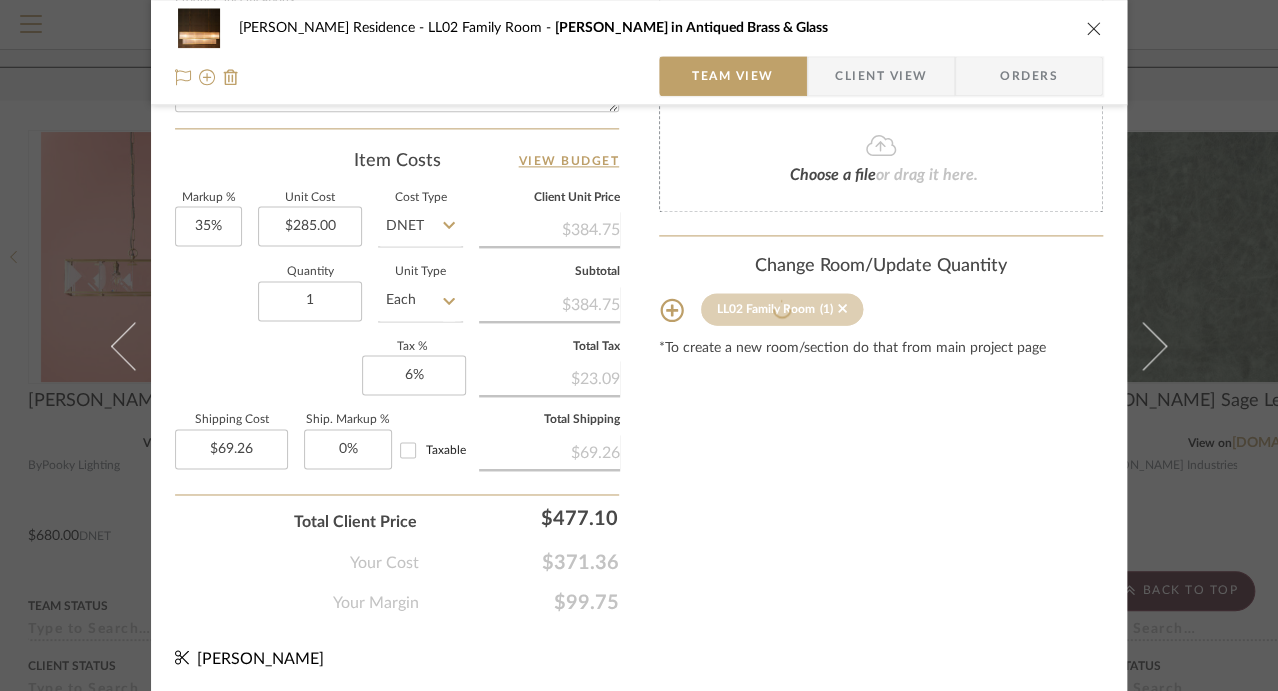click at bounding box center [1094, 28] 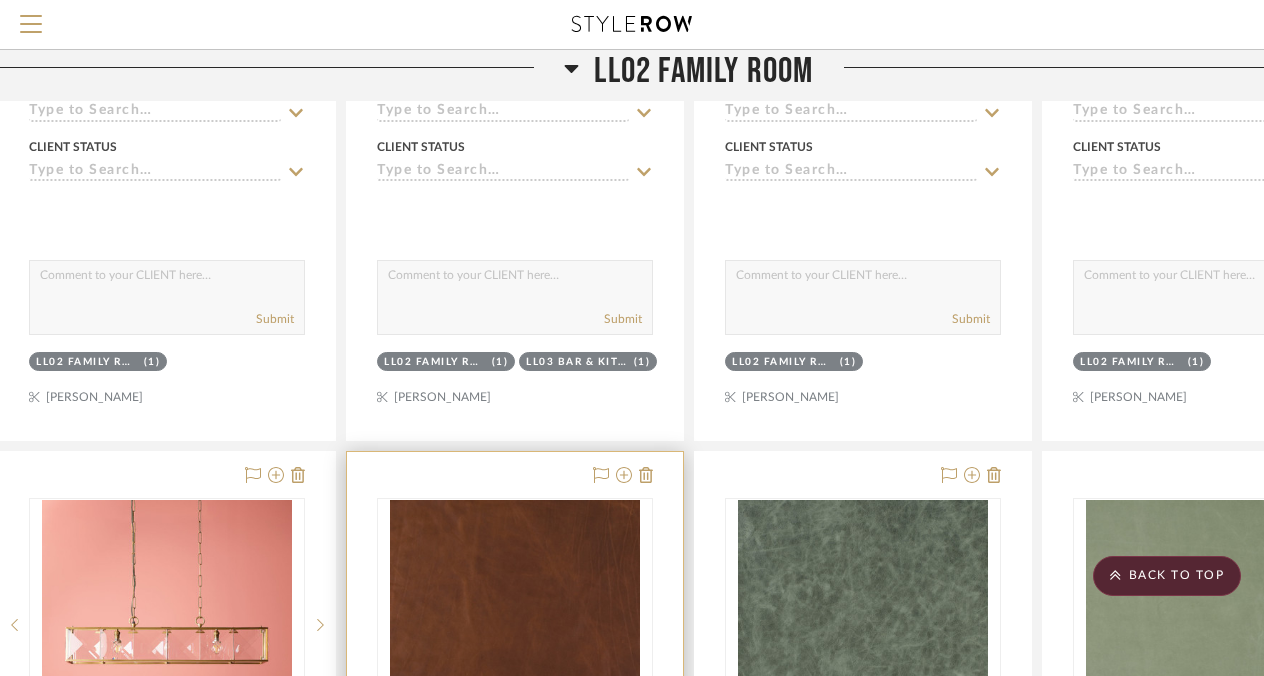 scroll, scrollTop: 4700, scrollLeft: 32, axis: both 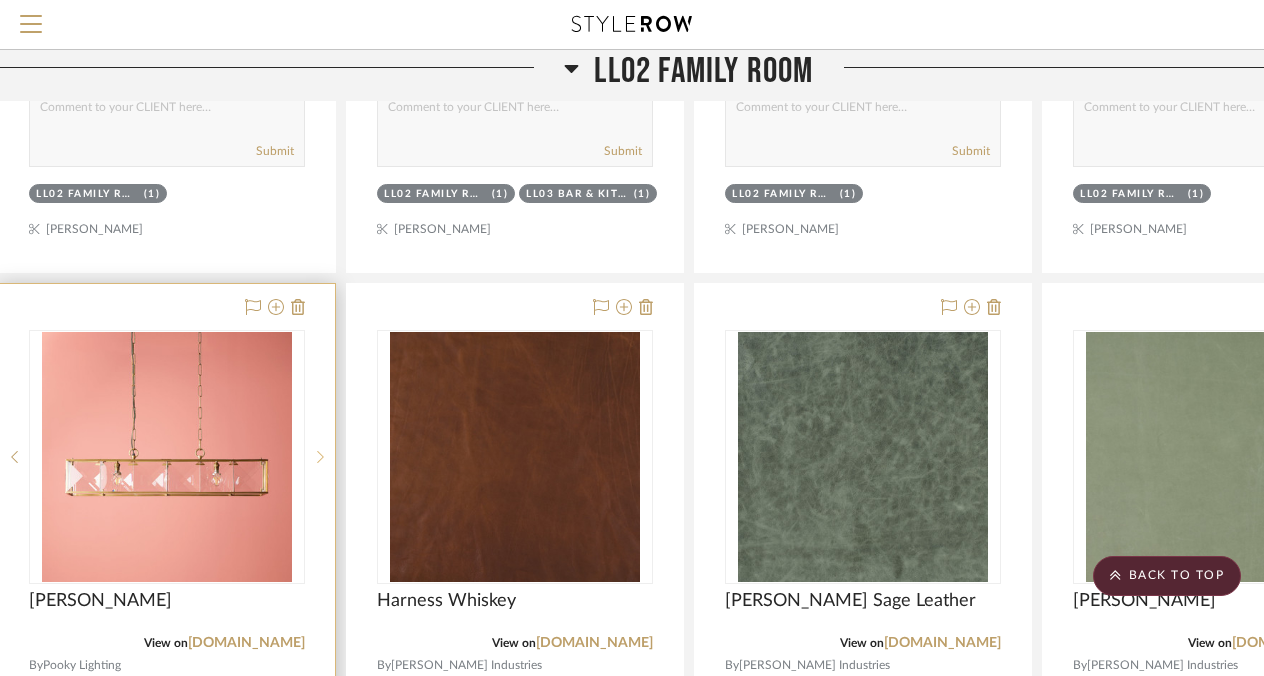 click at bounding box center [320, 457] 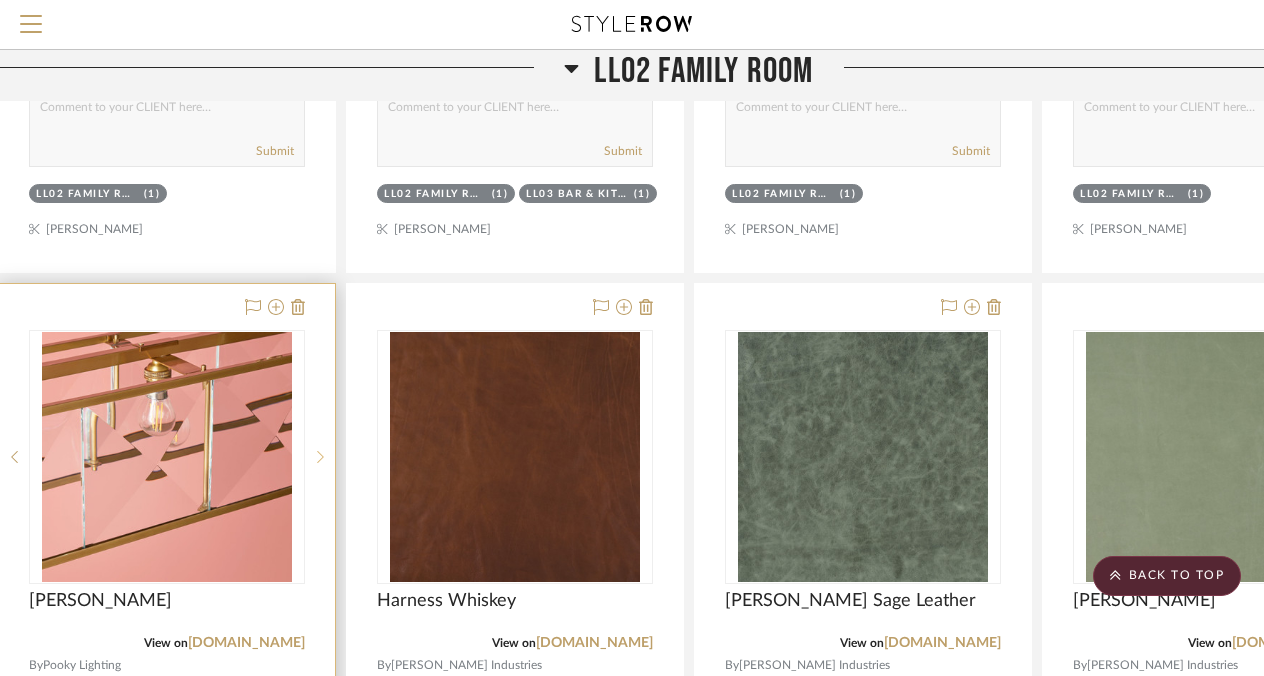 click at bounding box center (320, 457) 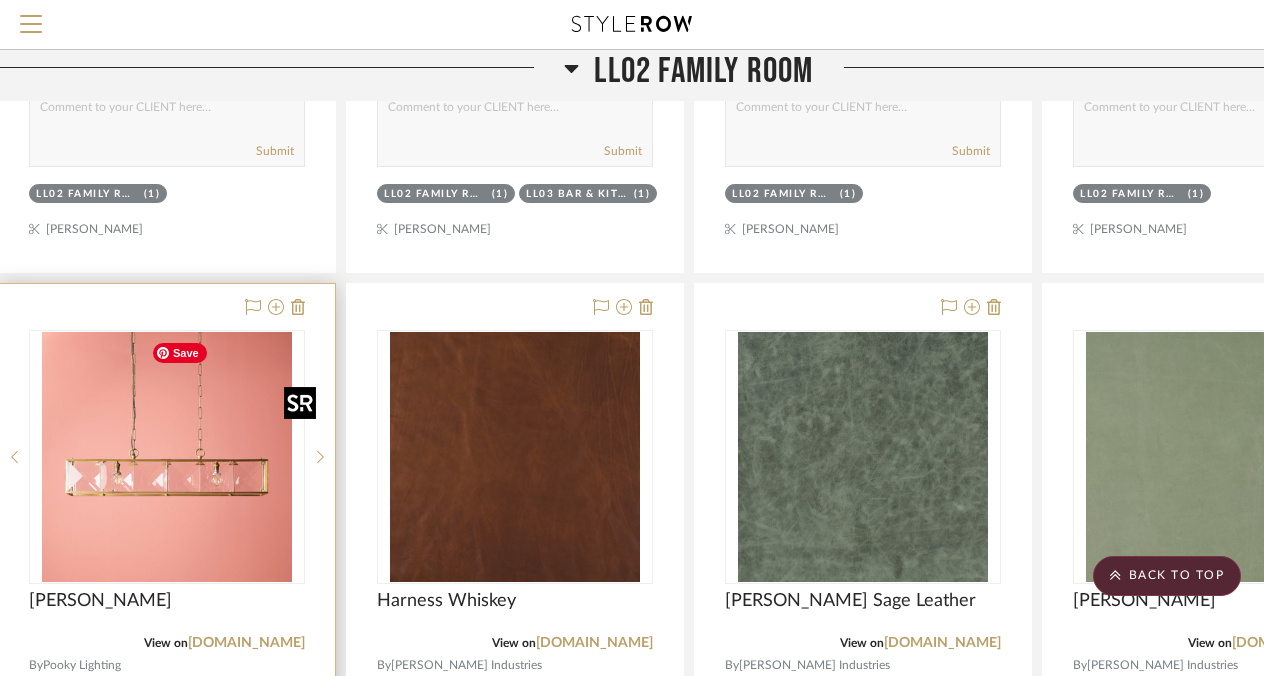 click at bounding box center (167, 457) 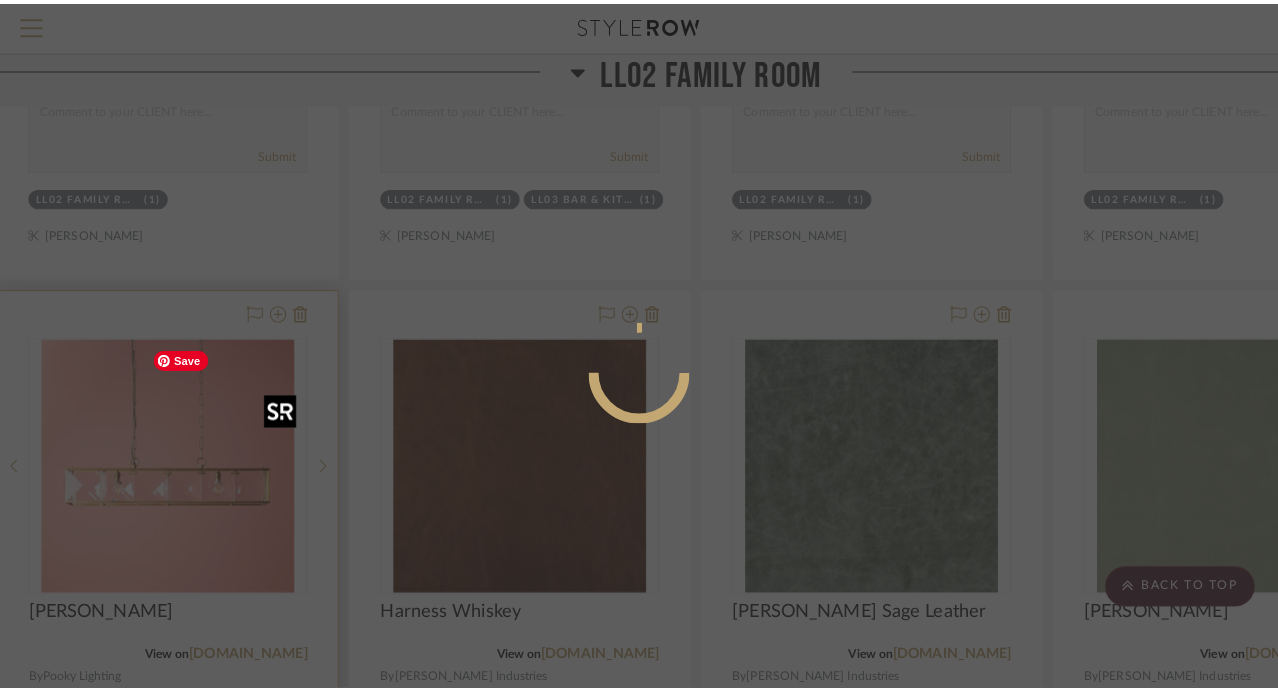 scroll, scrollTop: 0, scrollLeft: 0, axis: both 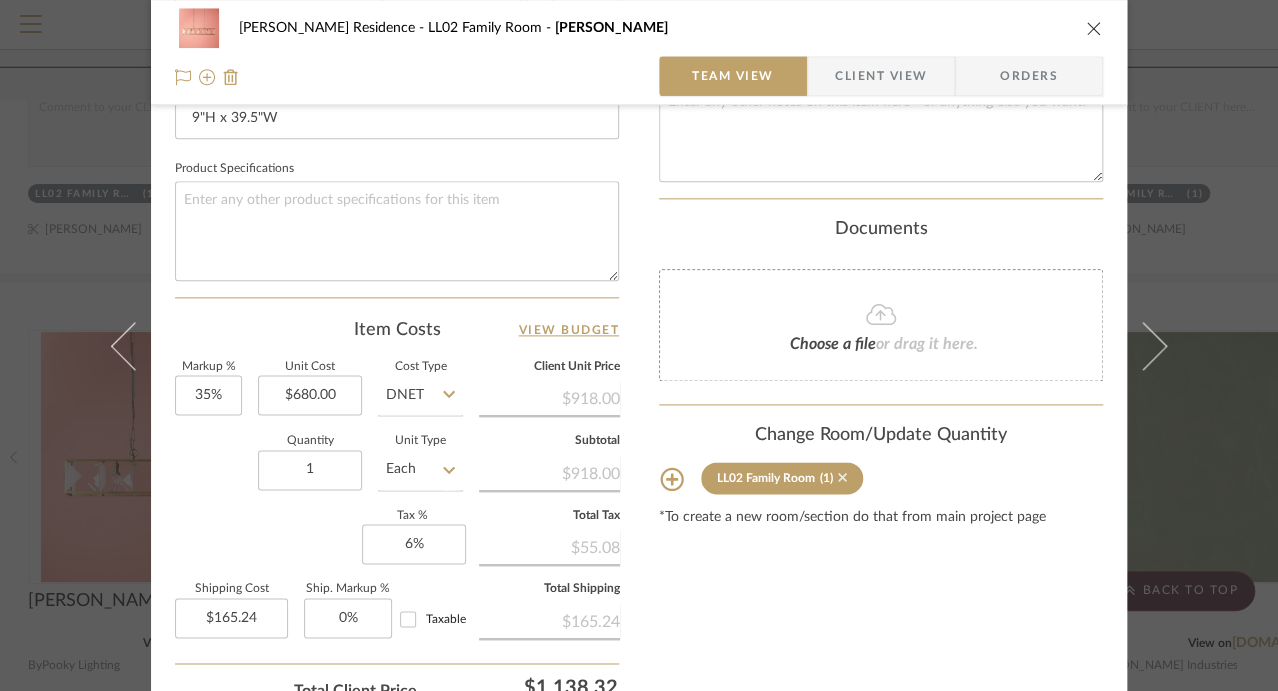 click 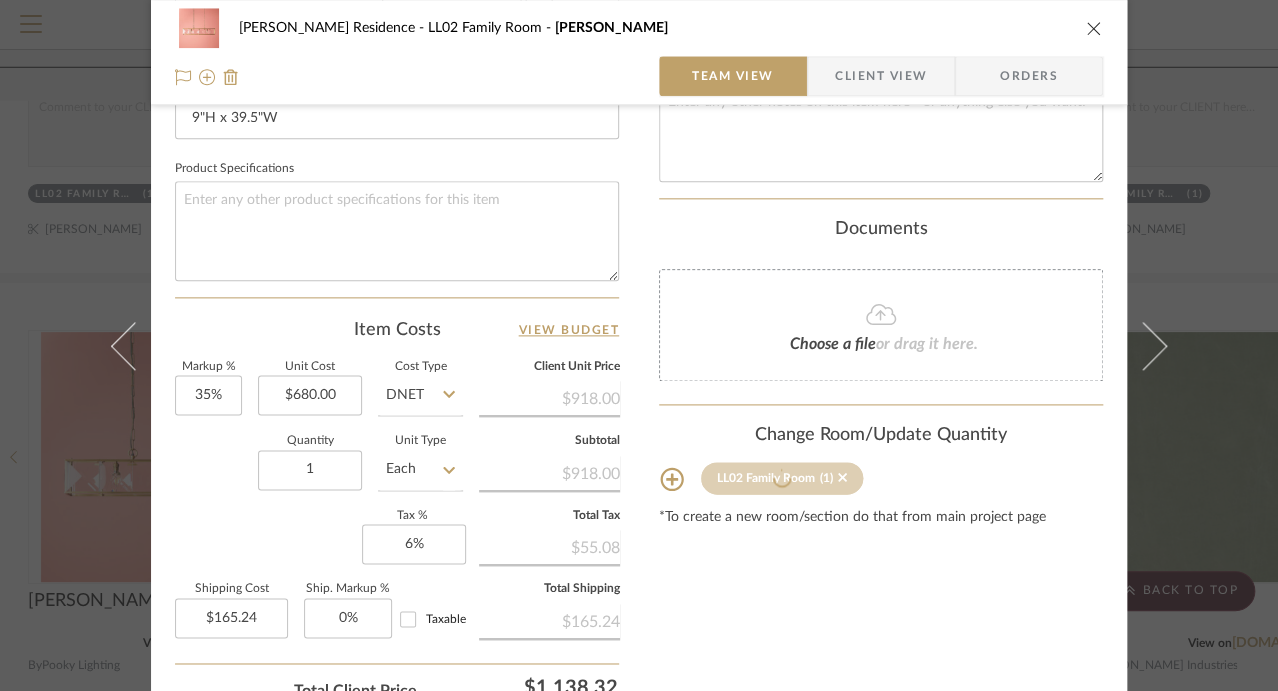 click at bounding box center [1094, 28] 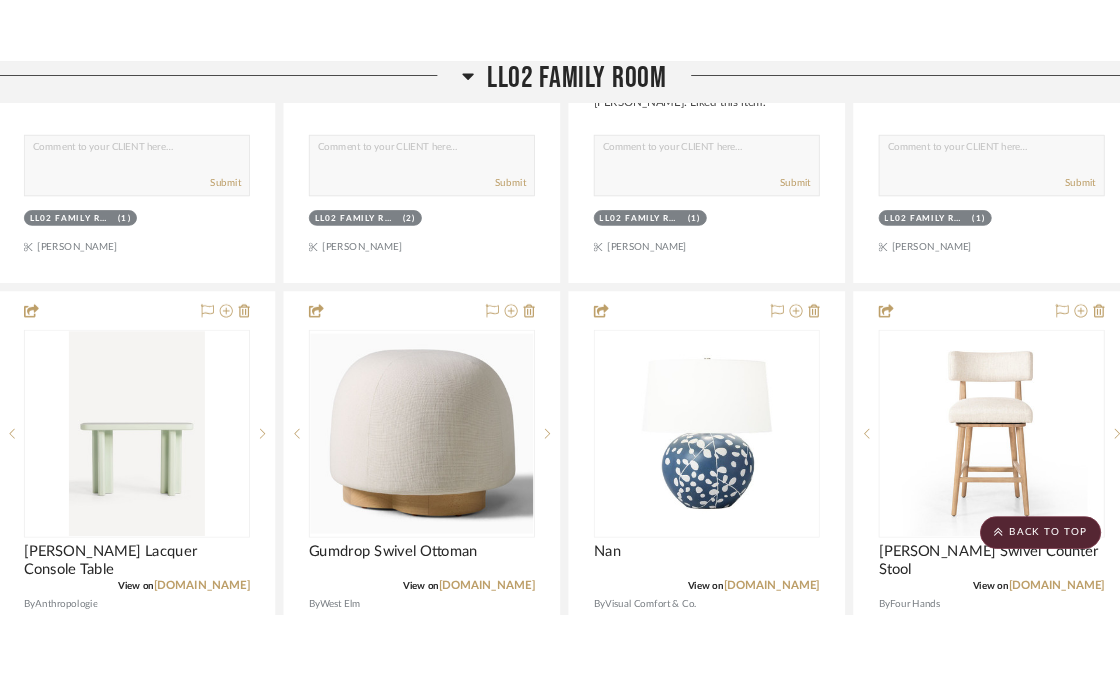 scroll, scrollTop: 7600, scrollLeft: 32, axis: both 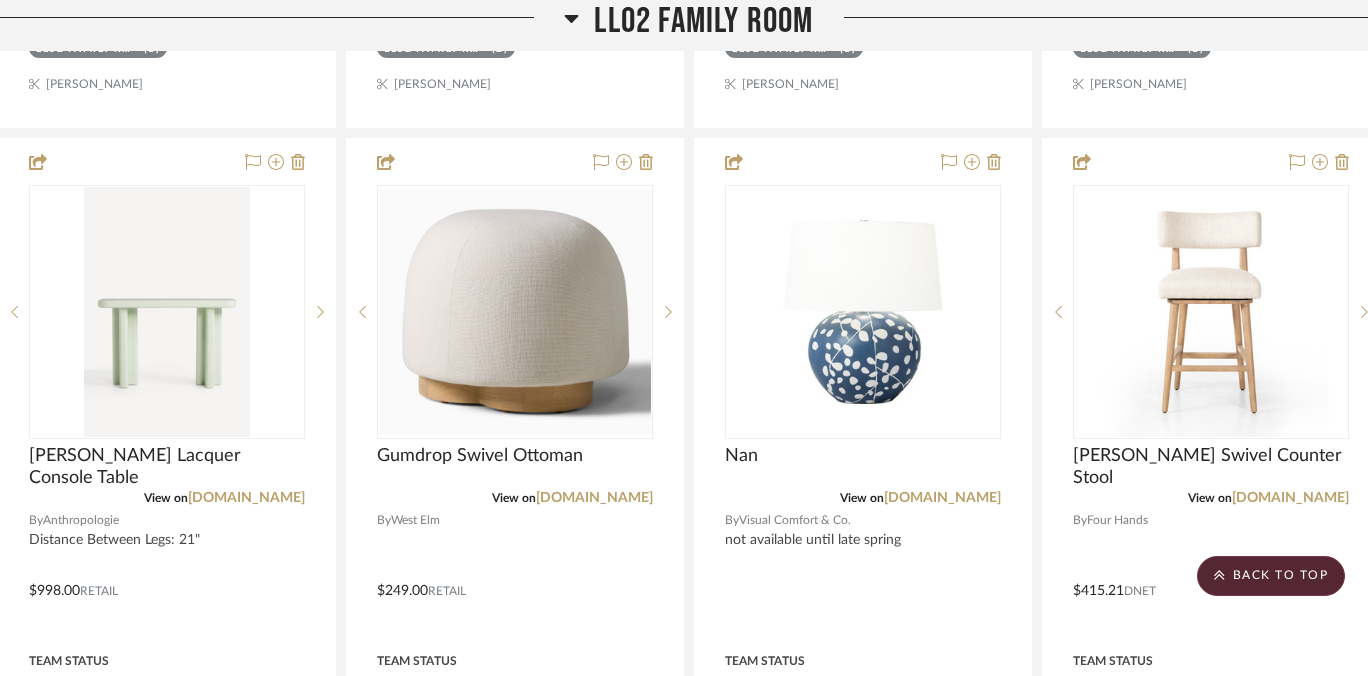 click 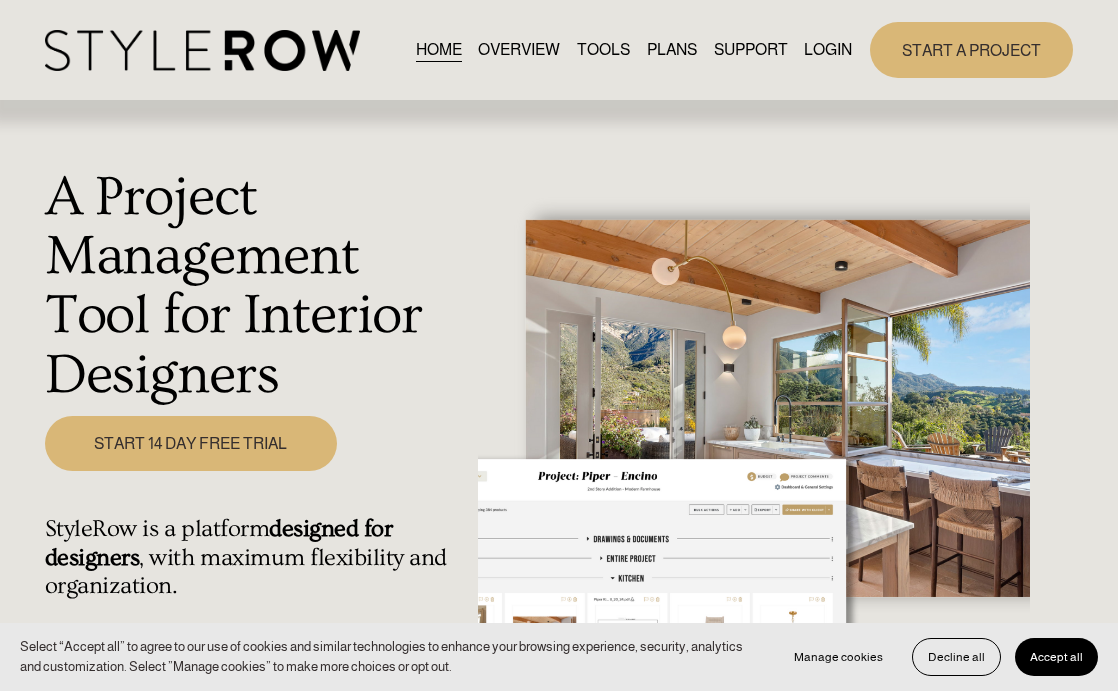 scroll, scrollTop: 0, scrollLeft: 0, axis: both 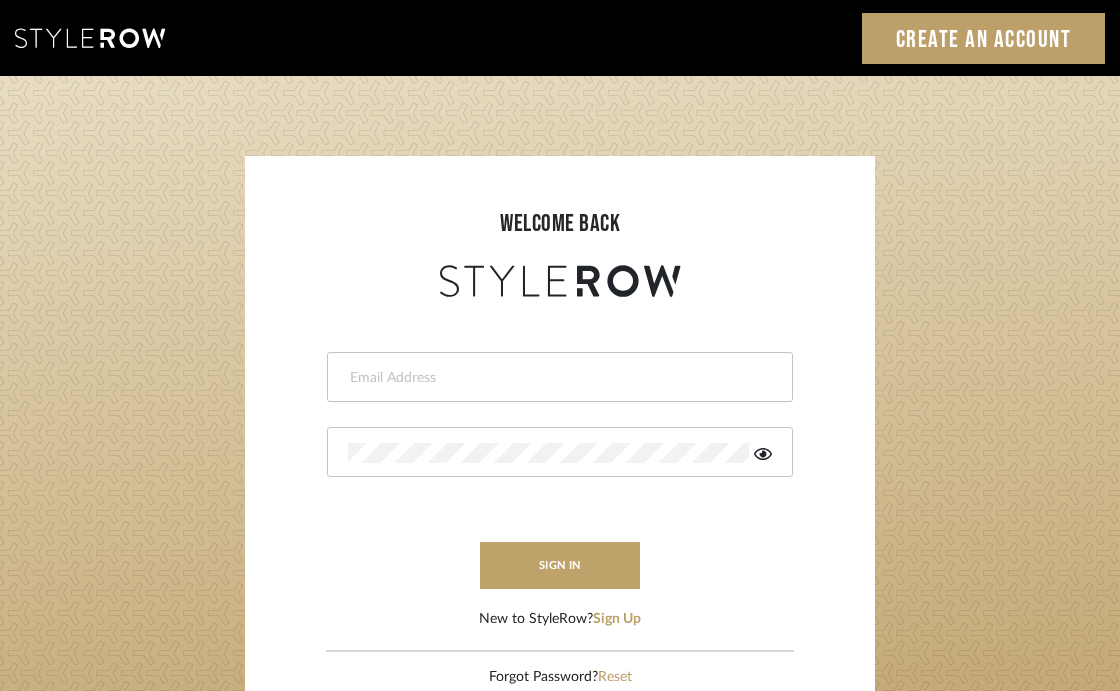 type on "[PERSON_NAME][EMAIL_ADDRESS][DOMAIN_NAME]" 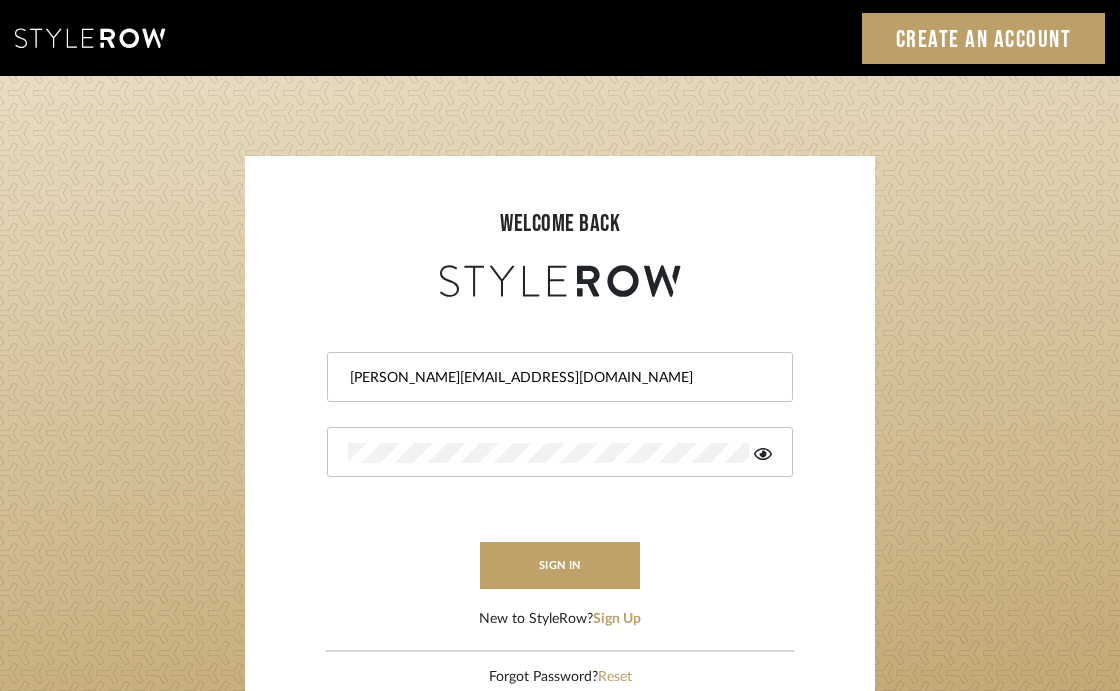 click on "welcome back [PERSON_NAME][EMAIL_ADDRESS][DOMAIN_NAME] This field is required This field is required  sign in   New to StyleRow?  Sign Up  Forgot Password?  Reset  If you have already tried to reset your password and having issues,  please contact  [EMAIL_ADDRESS][DOMAIN_NAME] LOADING" 